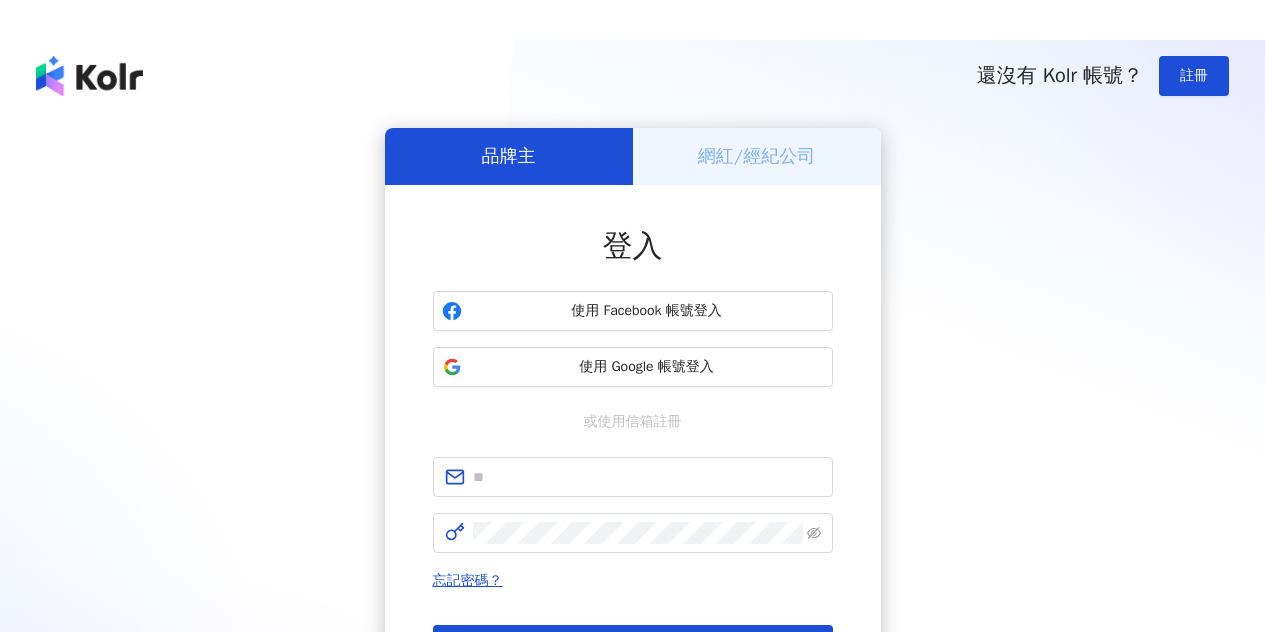 scroll, scrollTop: 0, scrollLeft: 0, axis: both 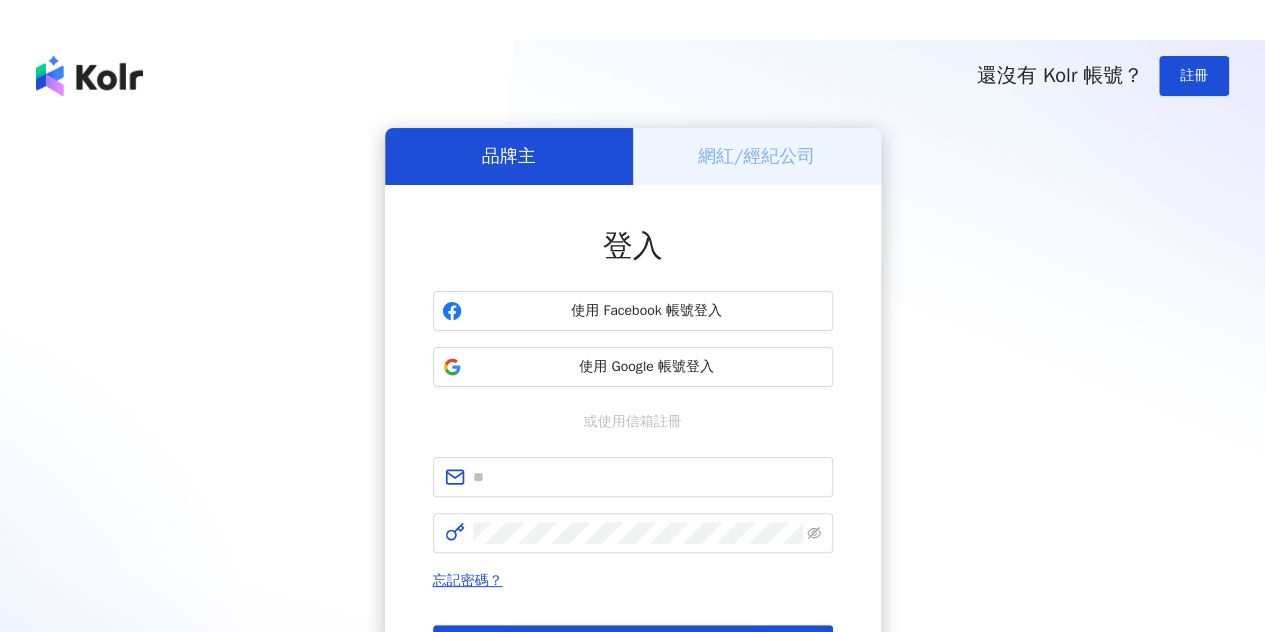 click at bounding box center [8, 894] 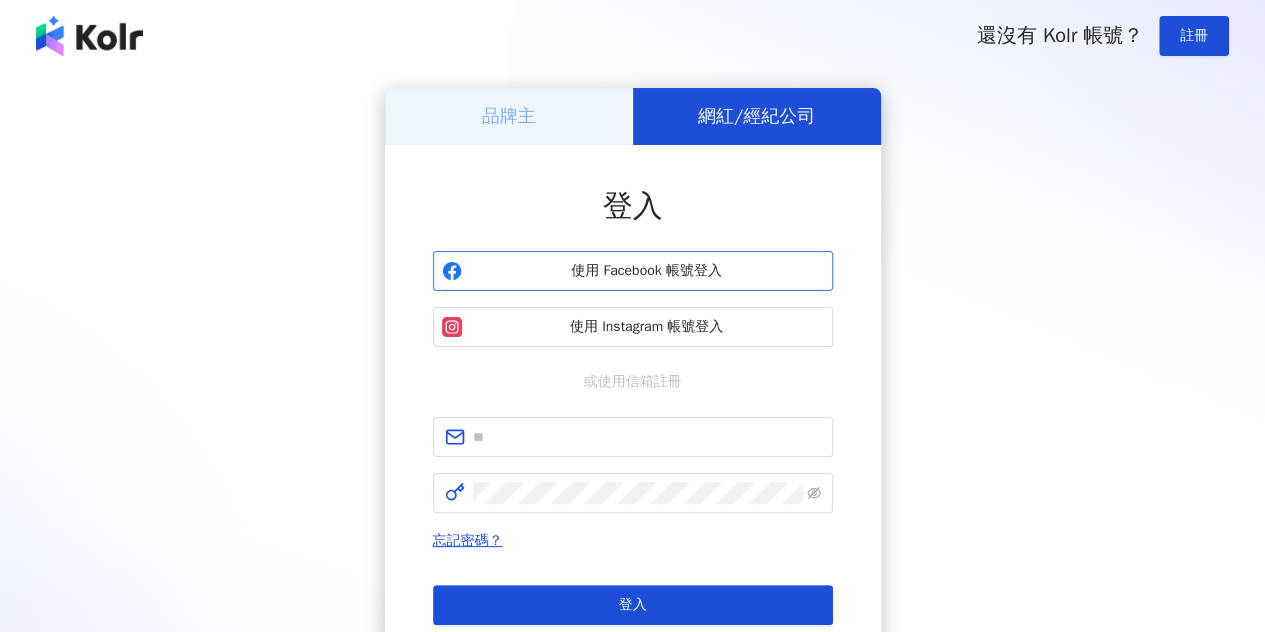 click on "使用 Facebook 帳號登入" at bounding box center (647, 271) 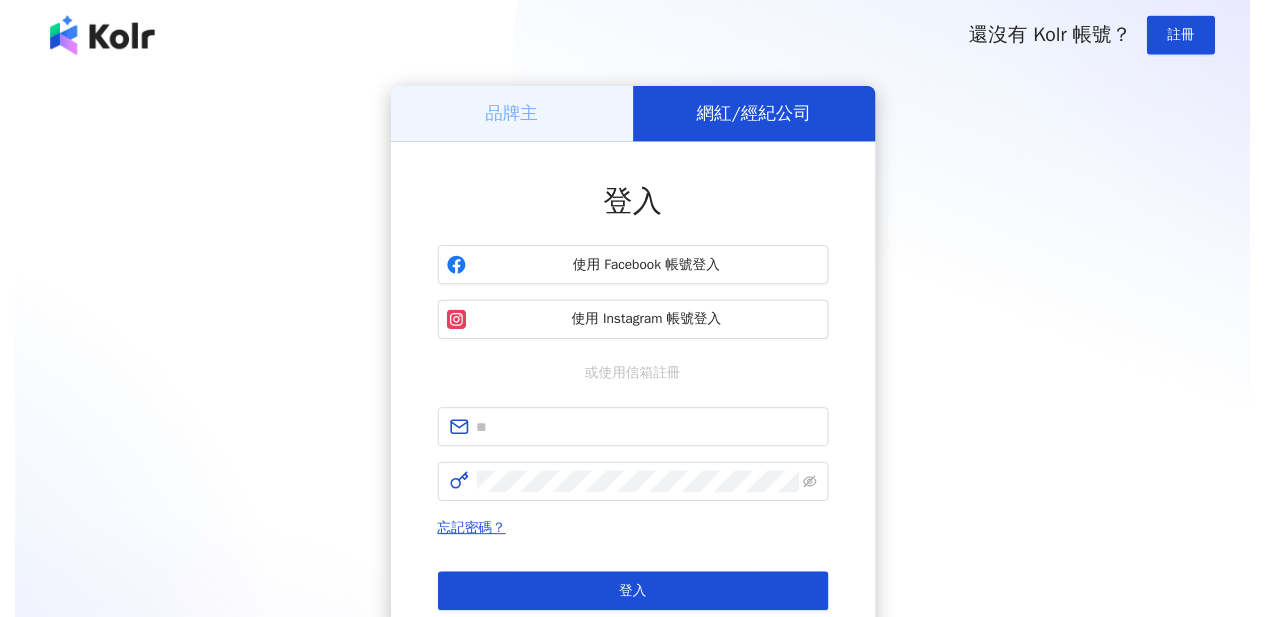 scroll, scrollTop: 0, scrollLeft: 0, axis: both 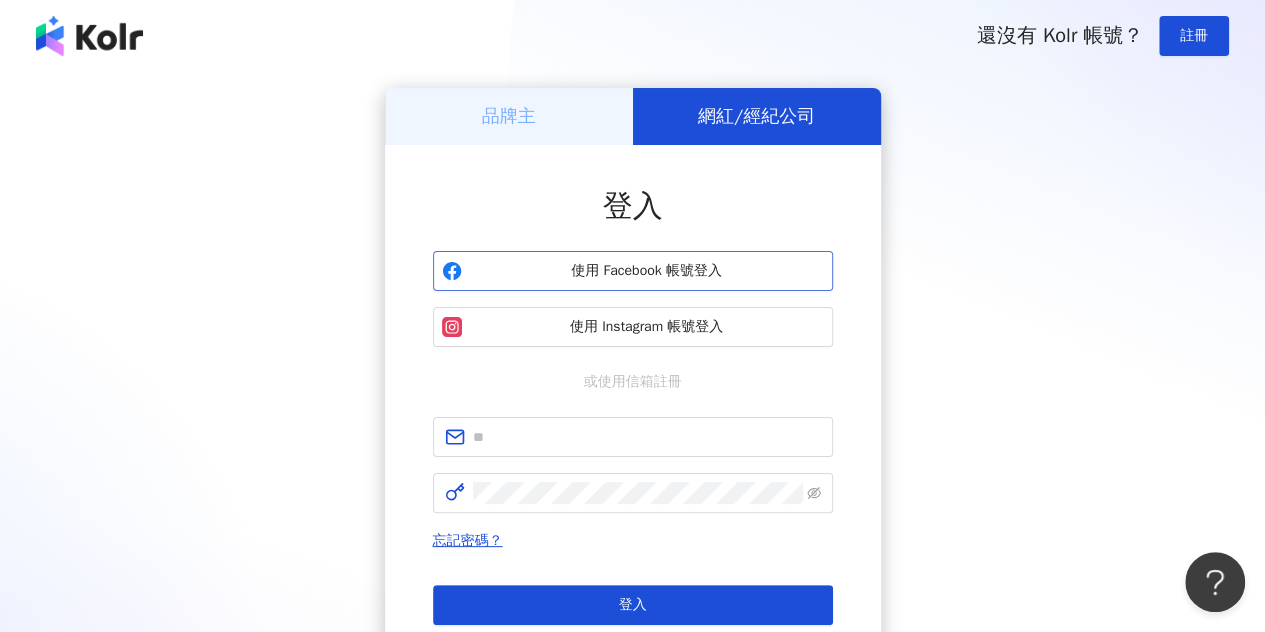 click on "使用 Facebook 帳號登入" at bounding box center (647, 271) 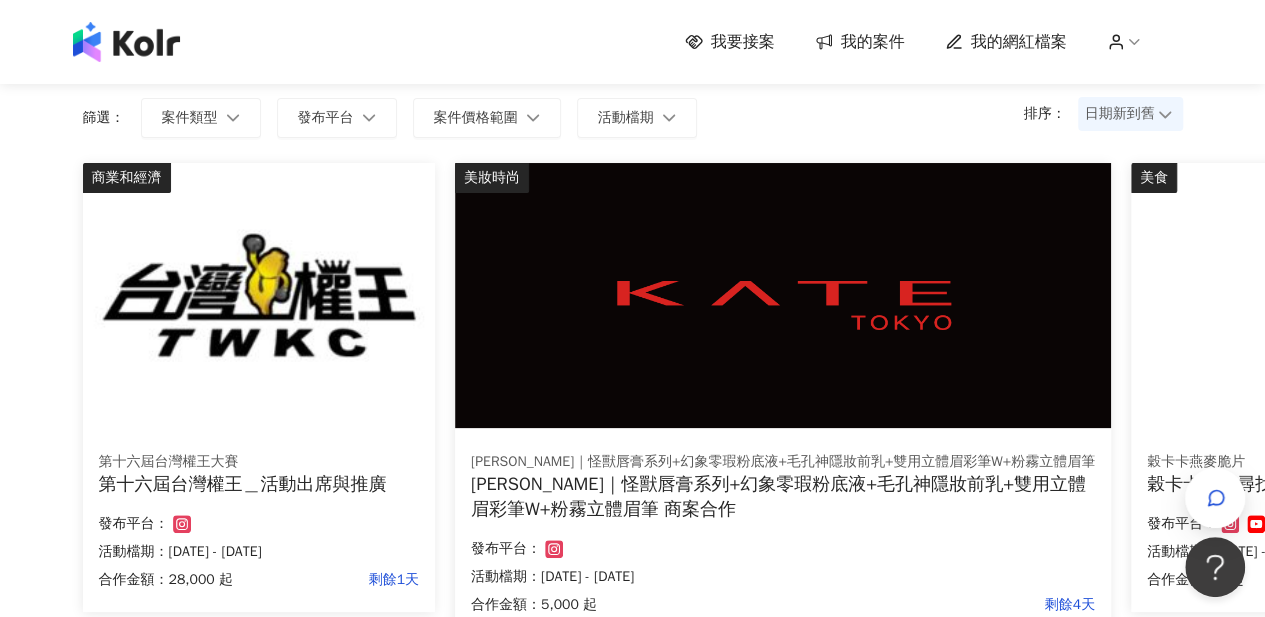 scroll, scrollTop: 0, scrollLeft: 0, axis: both 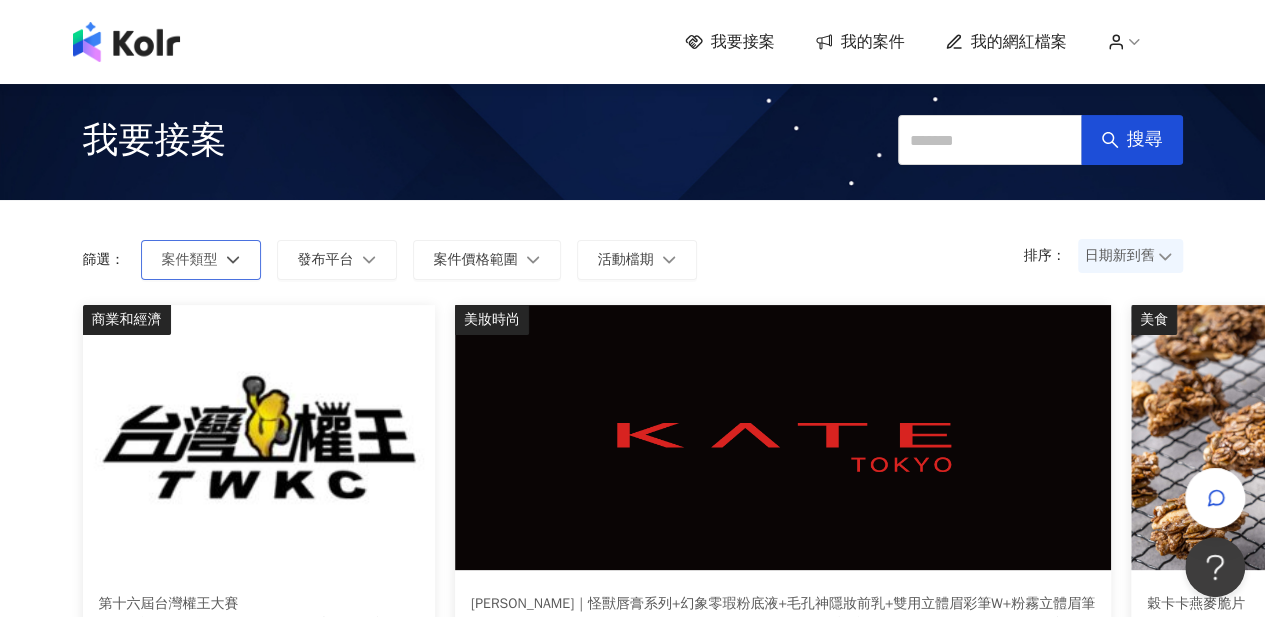 click on "案件類型" at bounding box center (201, 260) 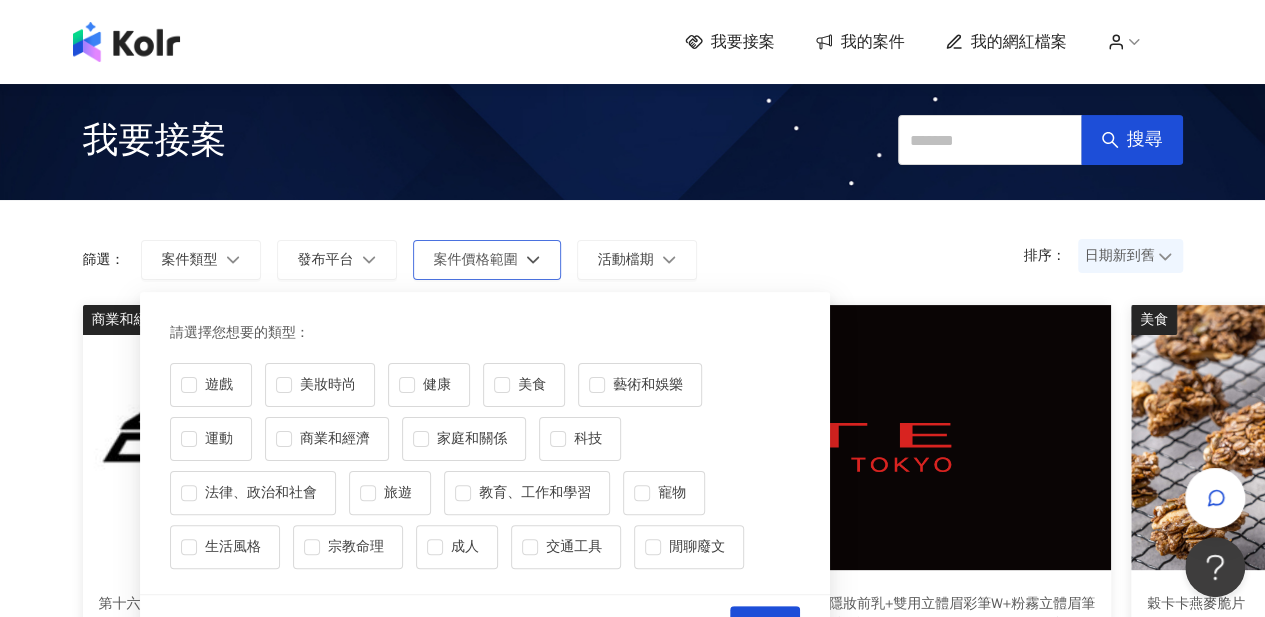 click on "案件價格範圍" at bounding box center [476, 260] 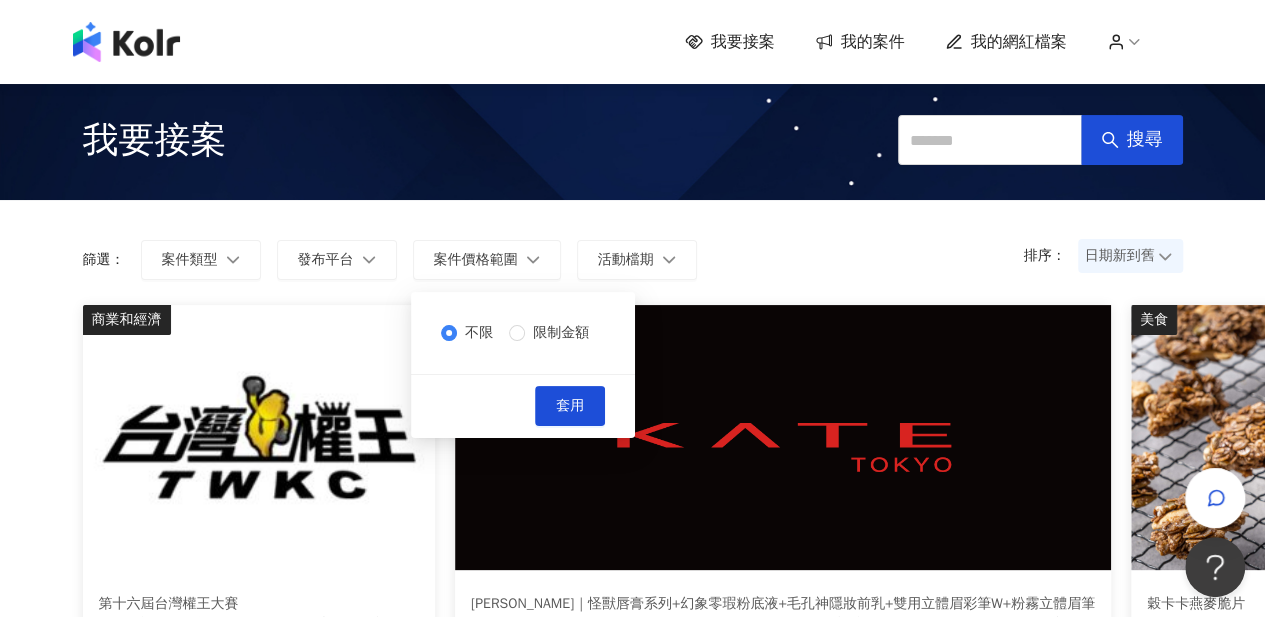 click on "排序： 日期新到舊 篩選： 案件類型 發布平台 案件價格範圍 活動檔期 不限 限制金額 套用" at bounding box center [633, 260] 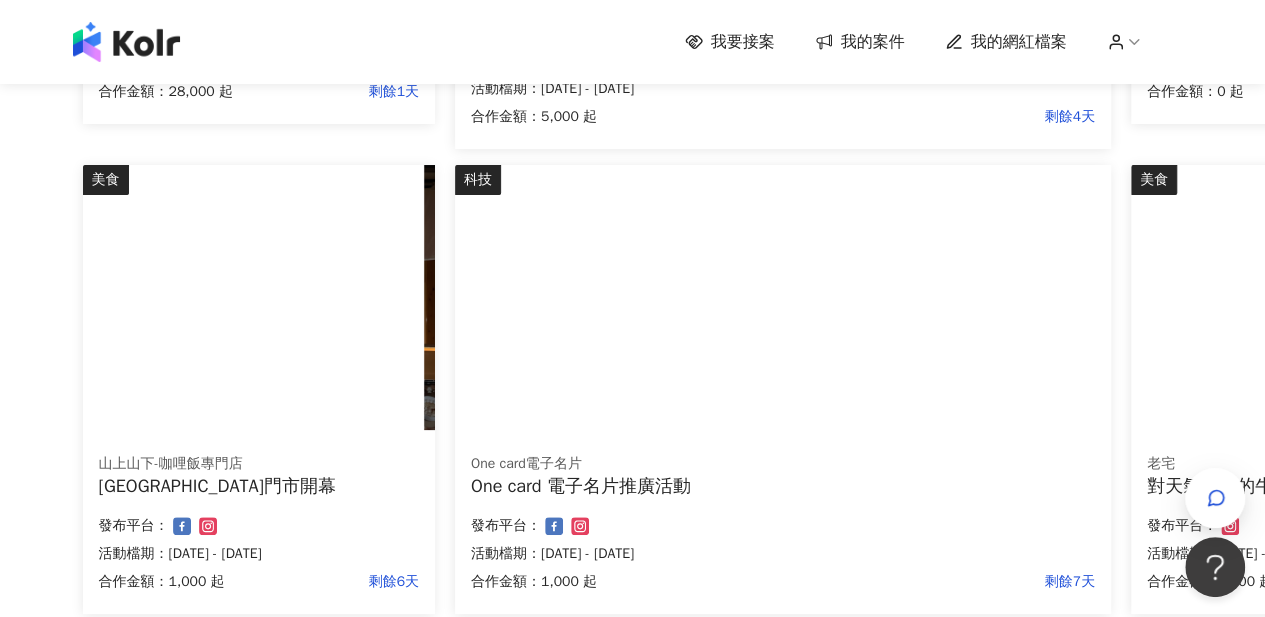 scroll, scrollTop: 400, scrollLeft: 0, axis: vertical 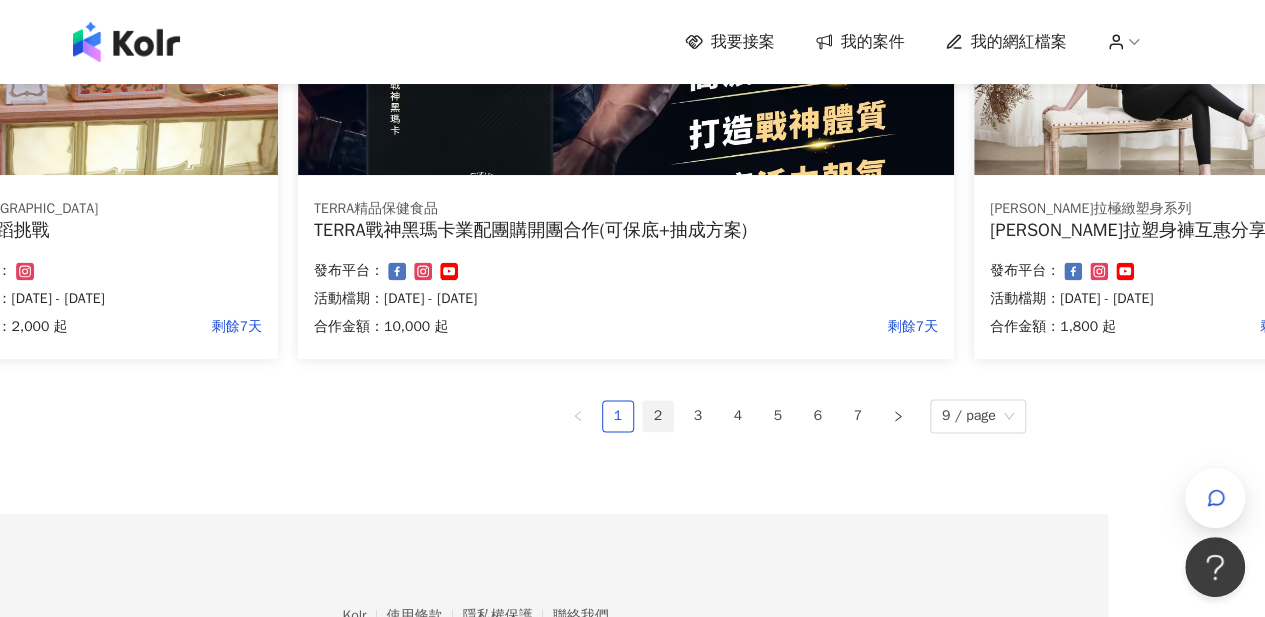 click on "2" at bounding box center [658, 416] 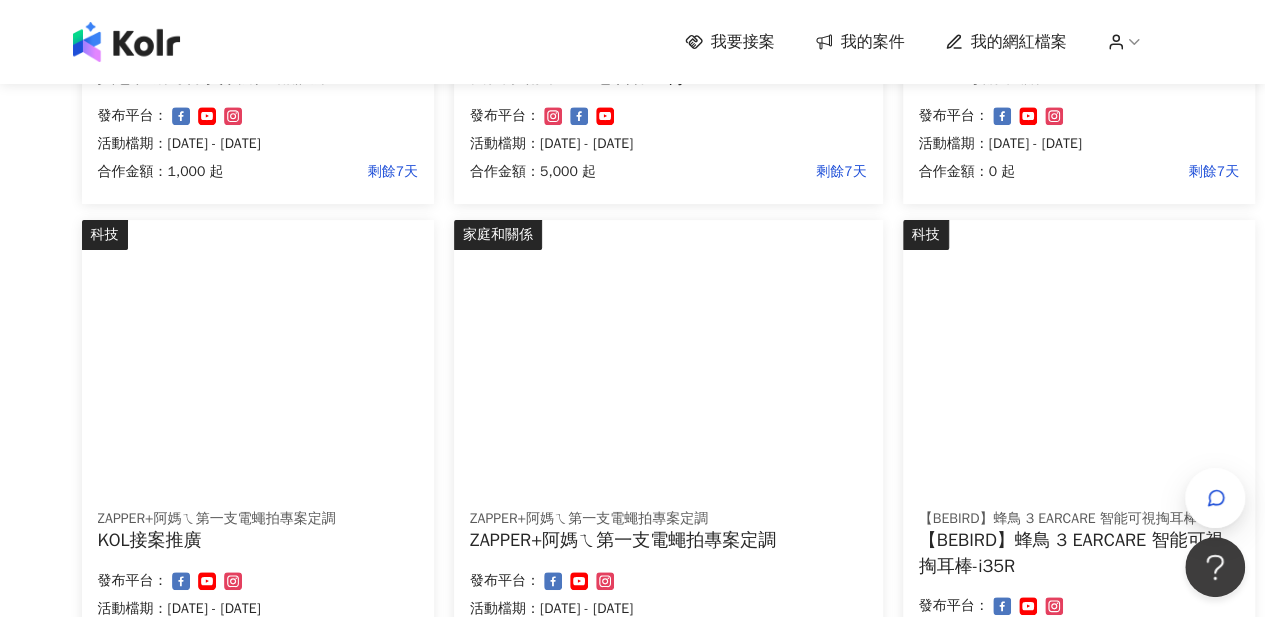 scroll, scrollTop: 650, scrollLeft: 3, axis: both 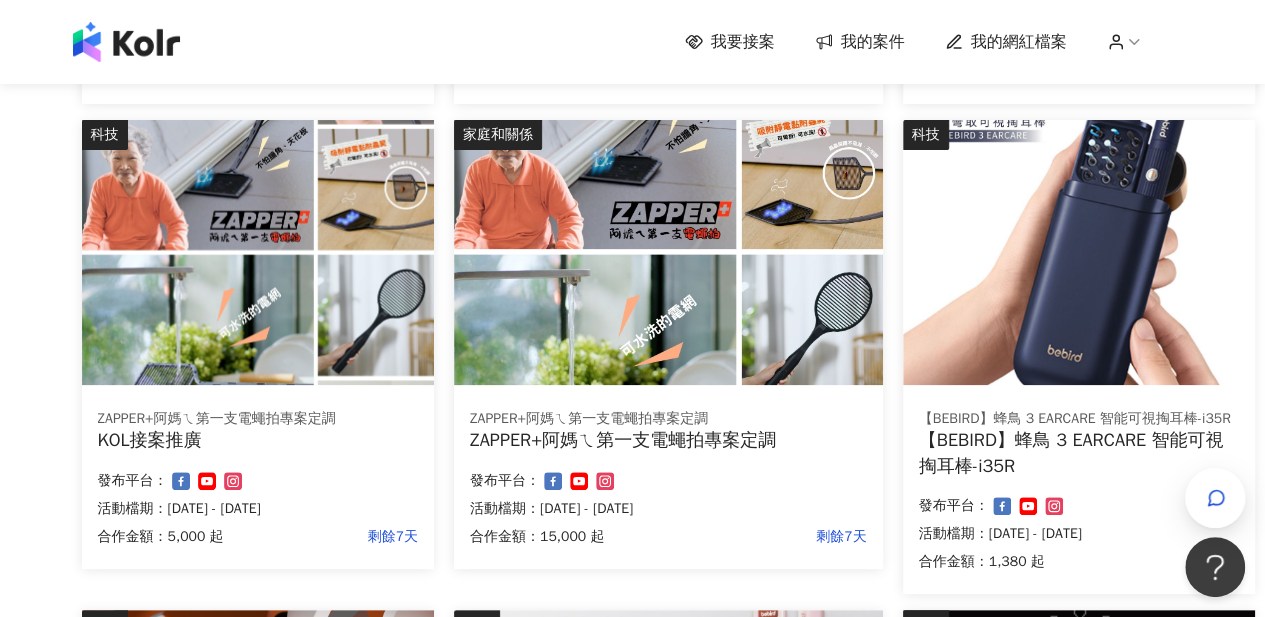 click at bounding box center (258, 252) 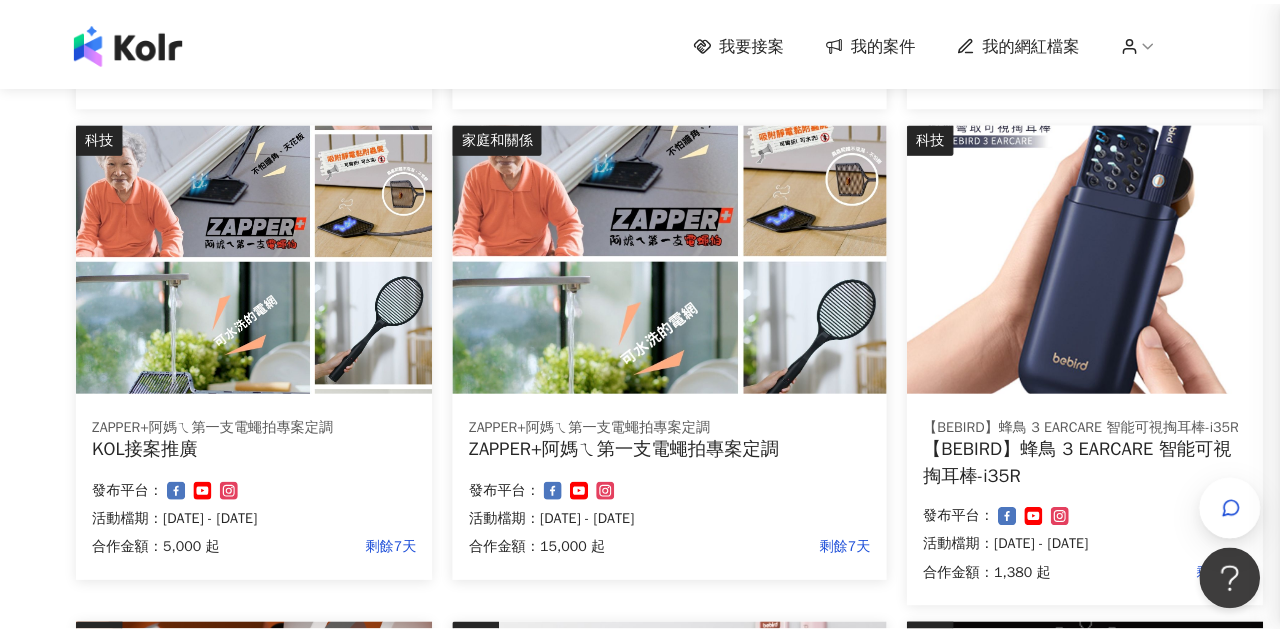 scroll, scrollTop: 650, scrollLeft: 0, axis: vertical 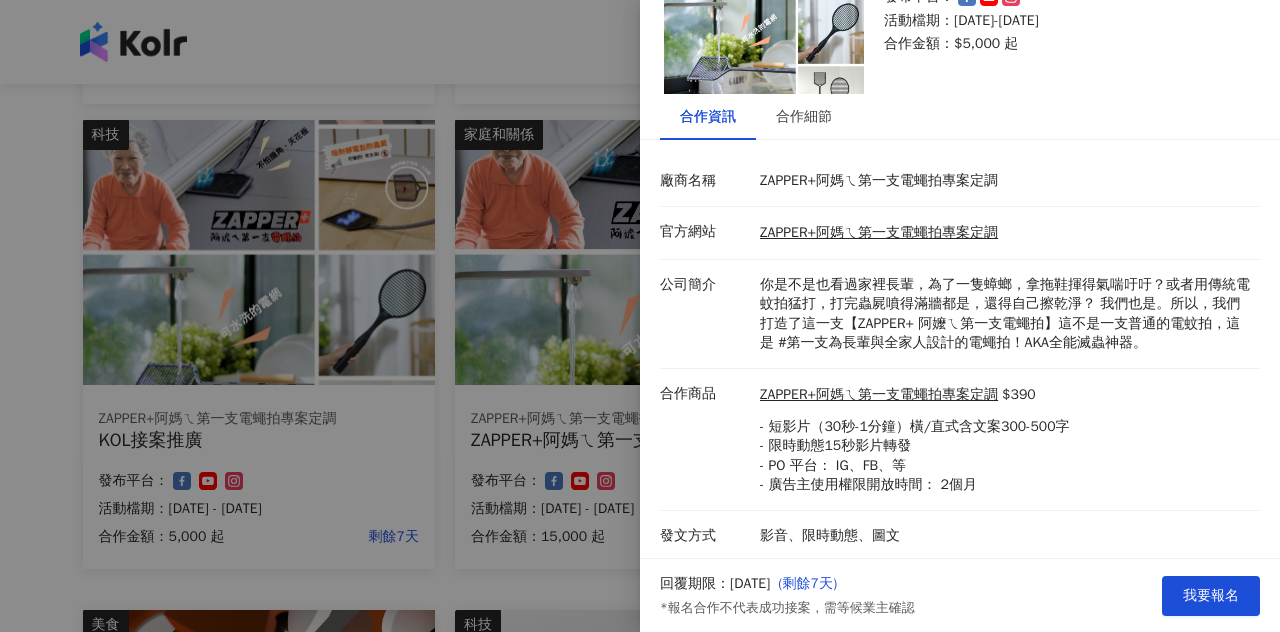 click at bounding box center [640, 316] 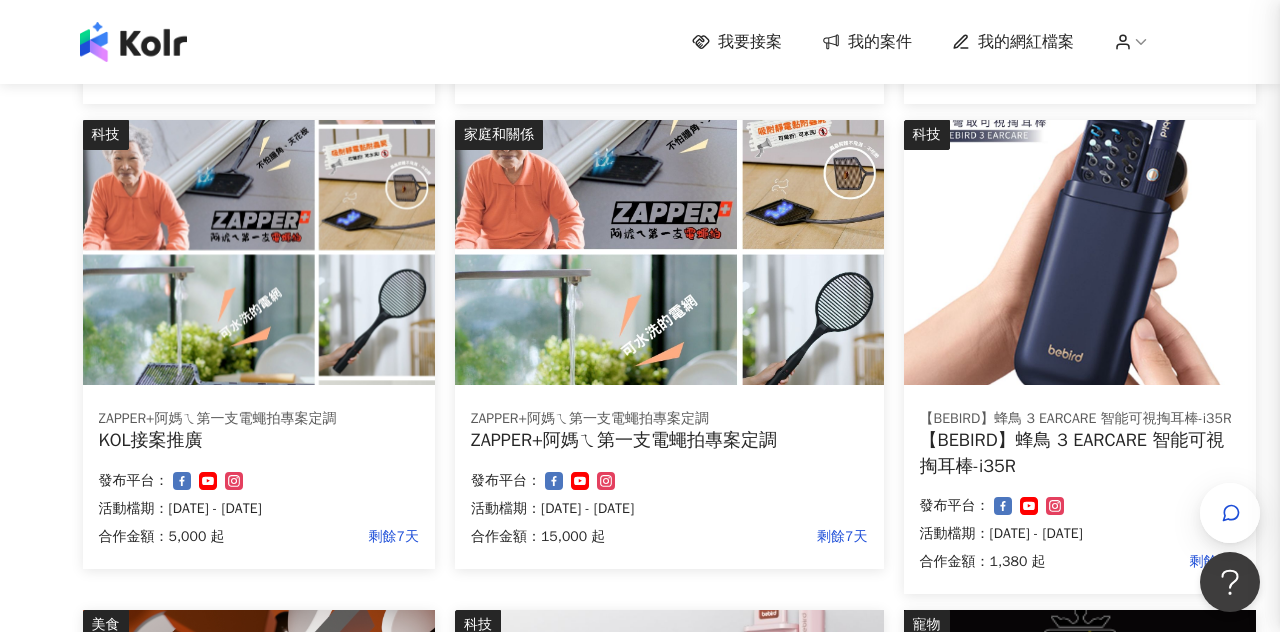 scroll, scrollTop: 0, scrollLeft: 0, axis: both 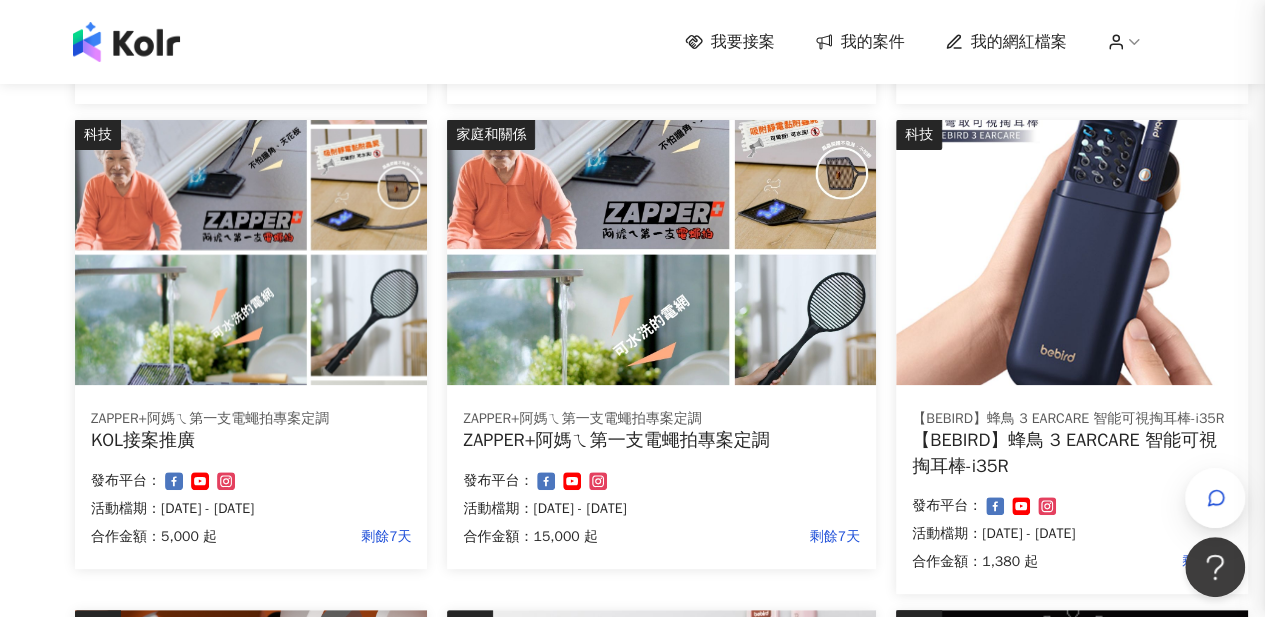 click at bounding box center [661, 252] 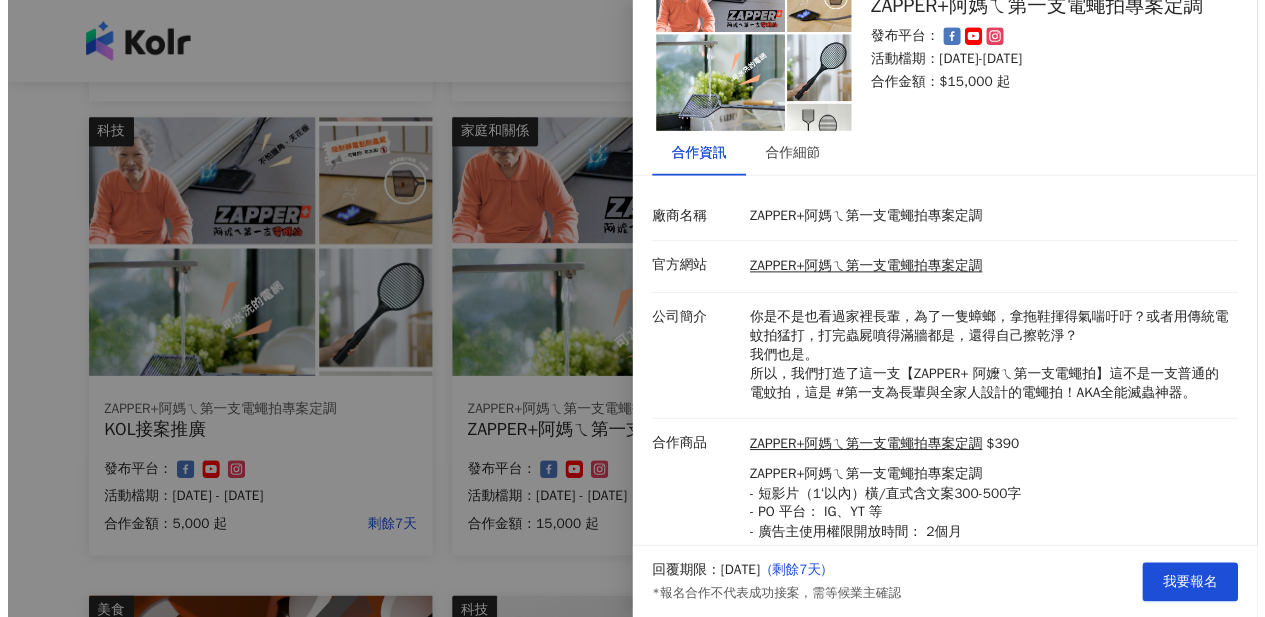 scroll, scrollTop: 0, scrollLeft: 0, axis: both 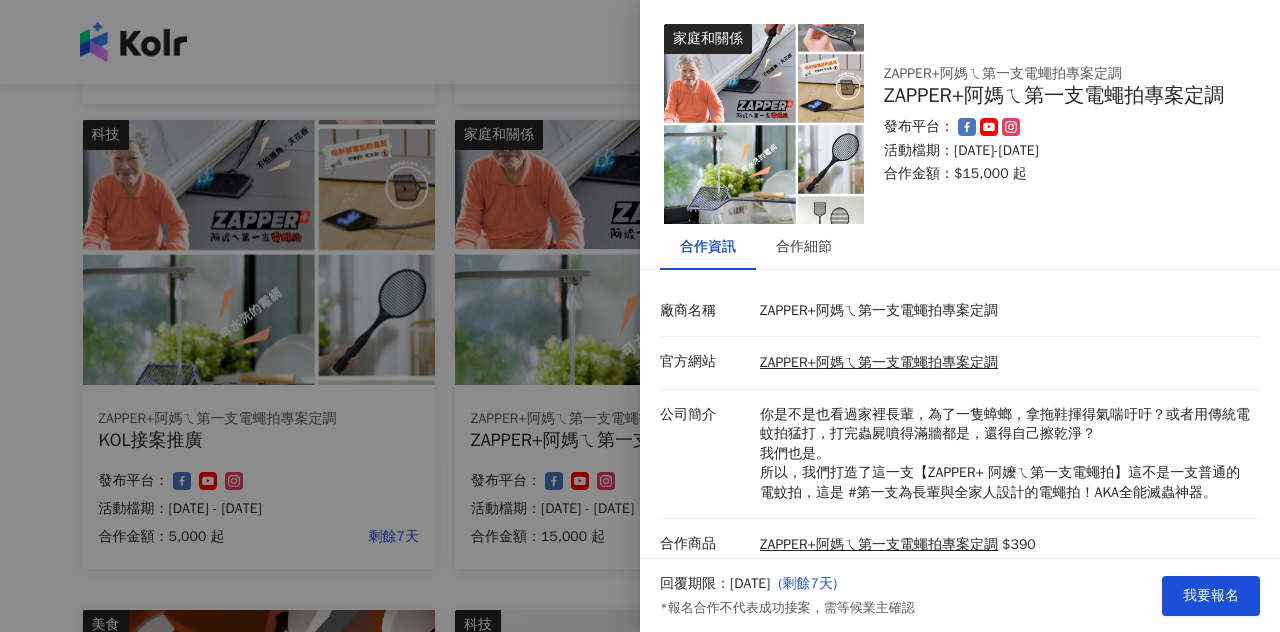 click at bounding box center (640, 316) 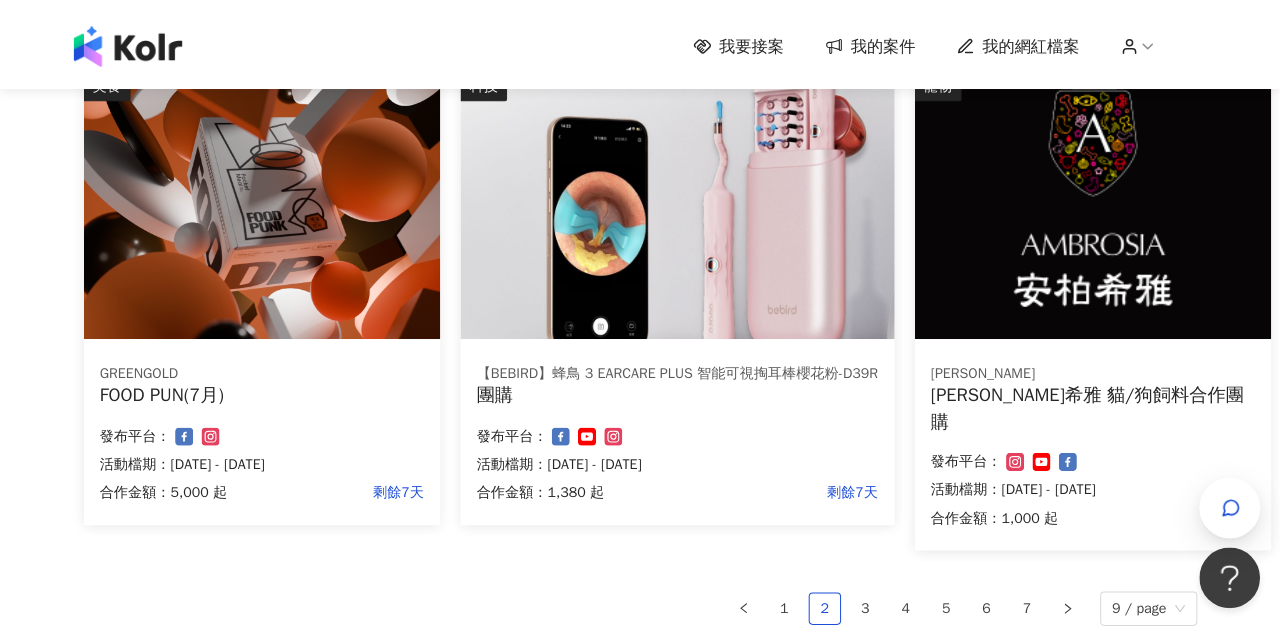 scroll, scrollTop: 1150, scrollLeft: 0, axis: vertical 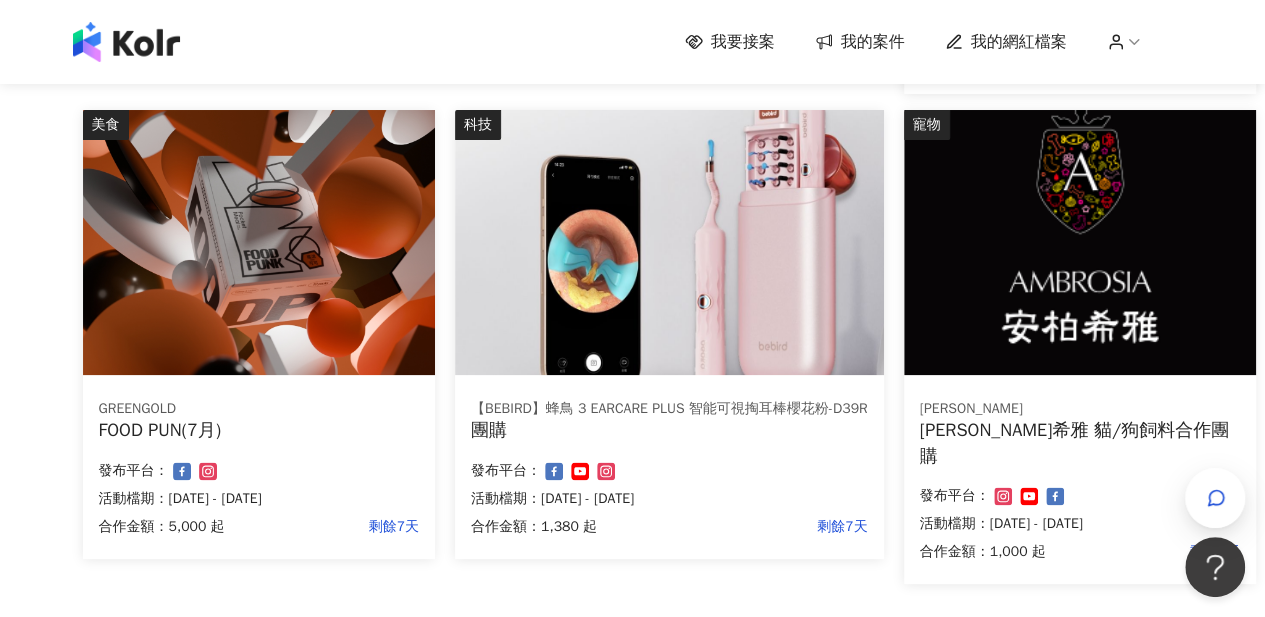 click at bounding box center (259, 242) 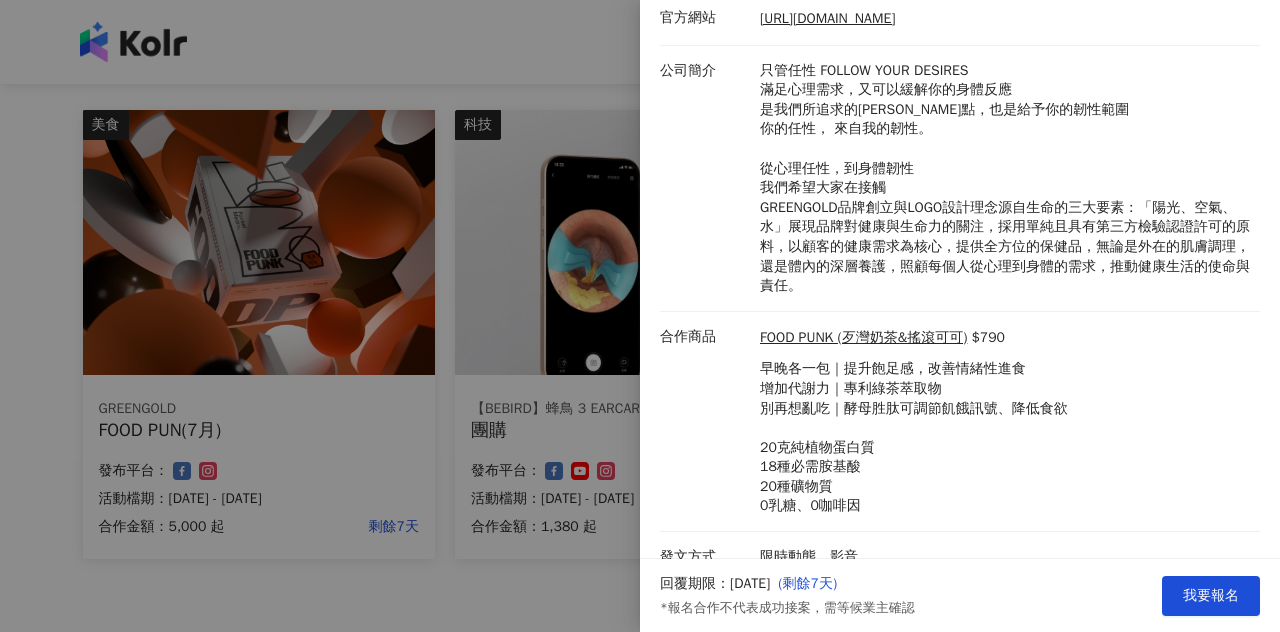 scroll, scrollTop: 365, scrollLeft: 0, axis: vertical 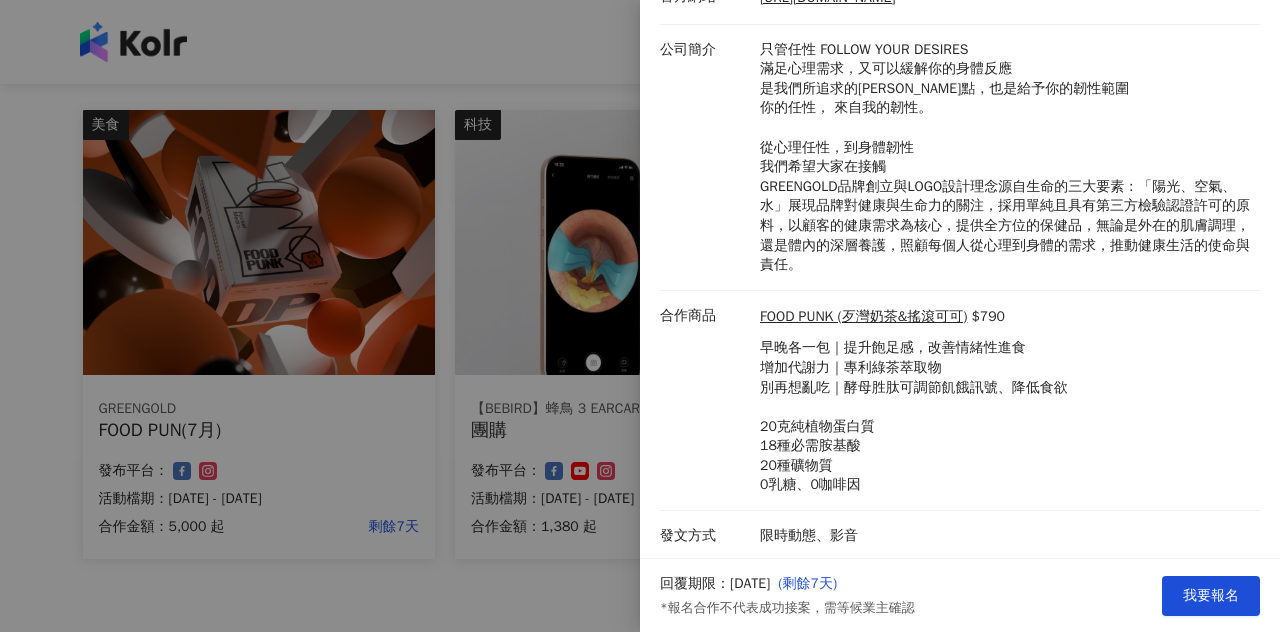 click at bounding box center (640, 316) 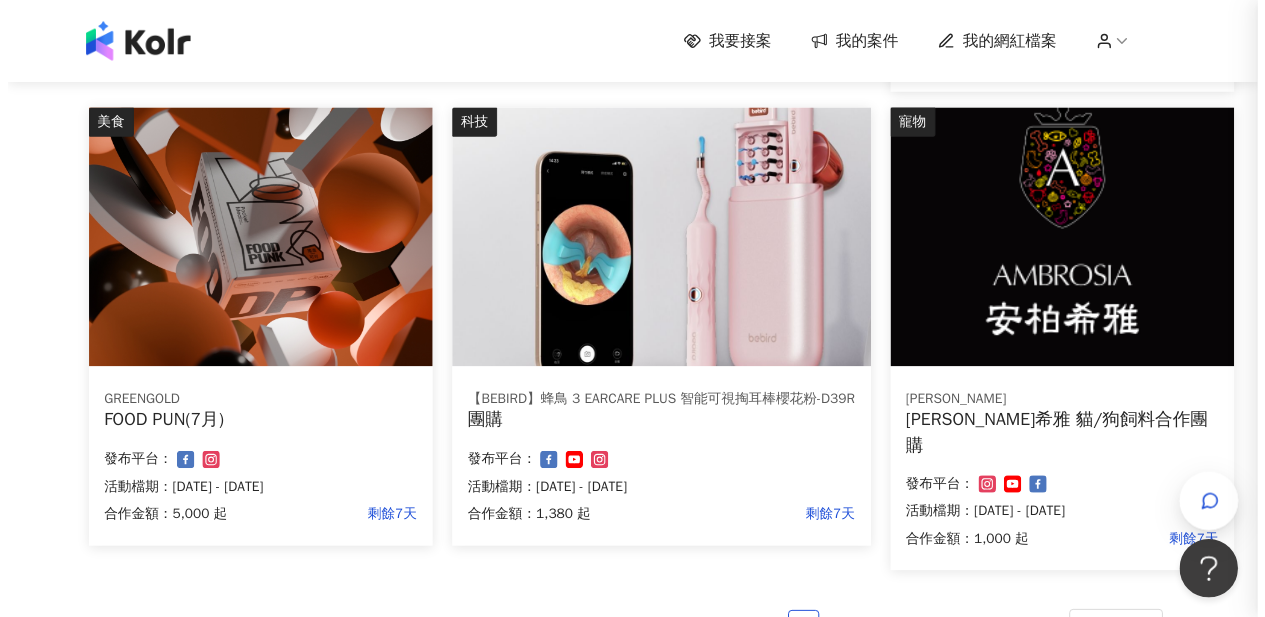 scroll, scrollTop: 0, scrollLeft: 0, axis: both 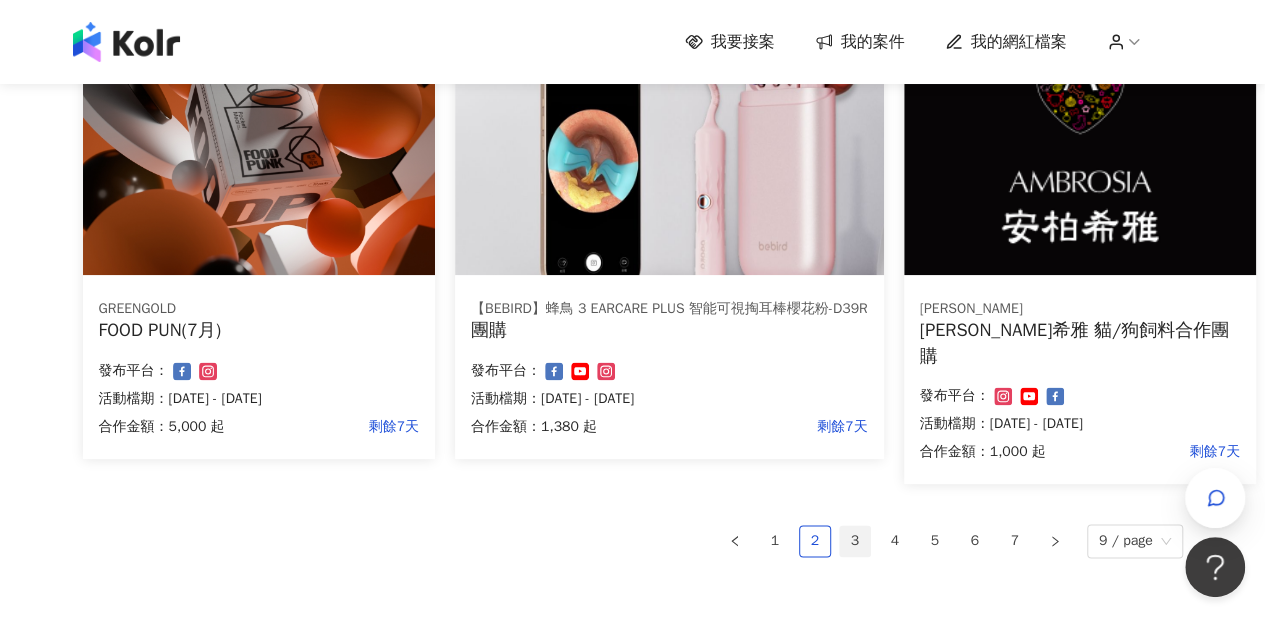 click on "3" at bounding box center (855, 541) 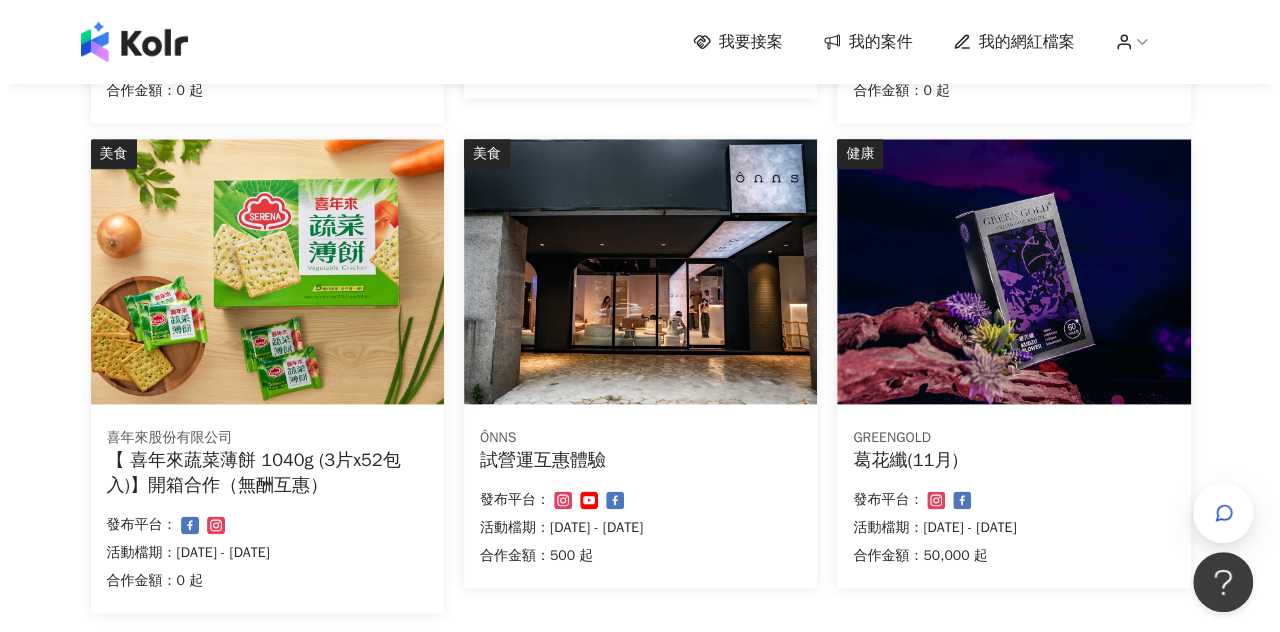 scroll, scrollTop: 1176, scrollLeft: 0, axis: vertical 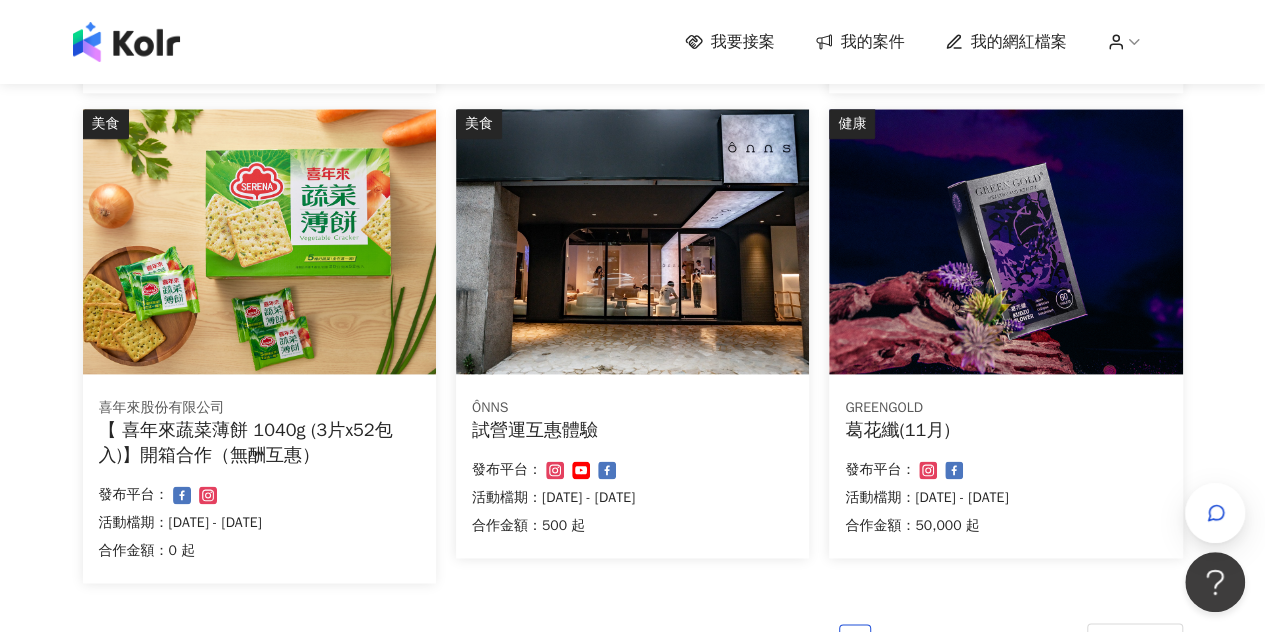 click at bounding box center [632, 241] 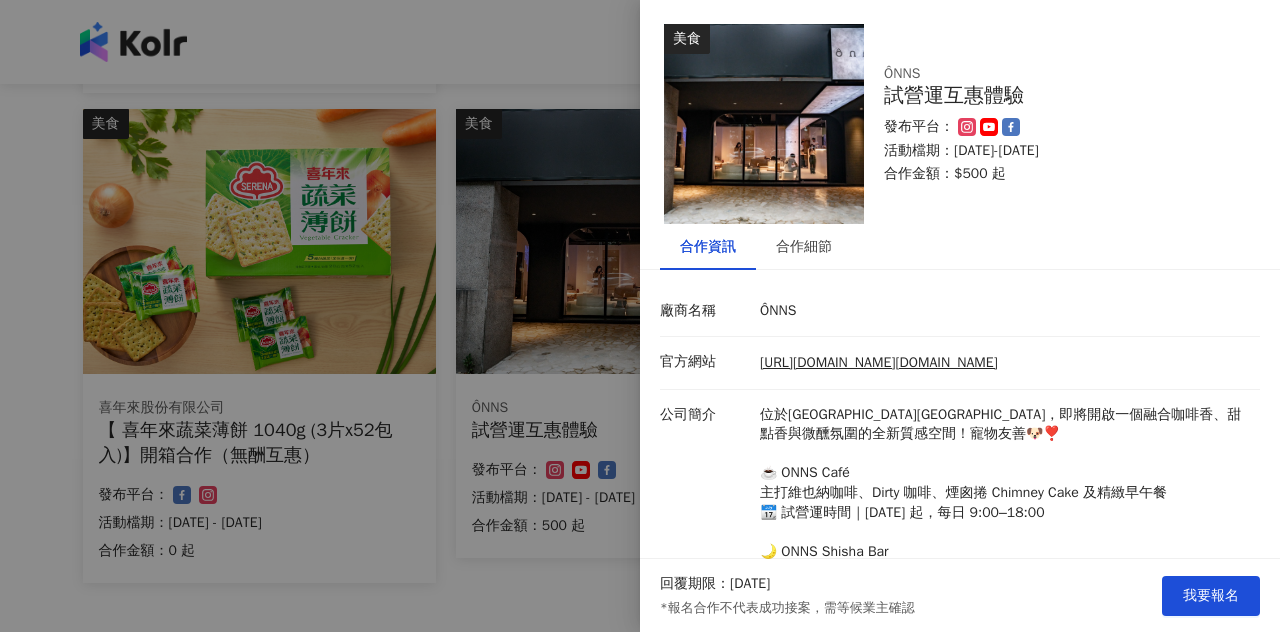 scroll, scrollTop: 287, scrollLeft: 0, axis: vertical 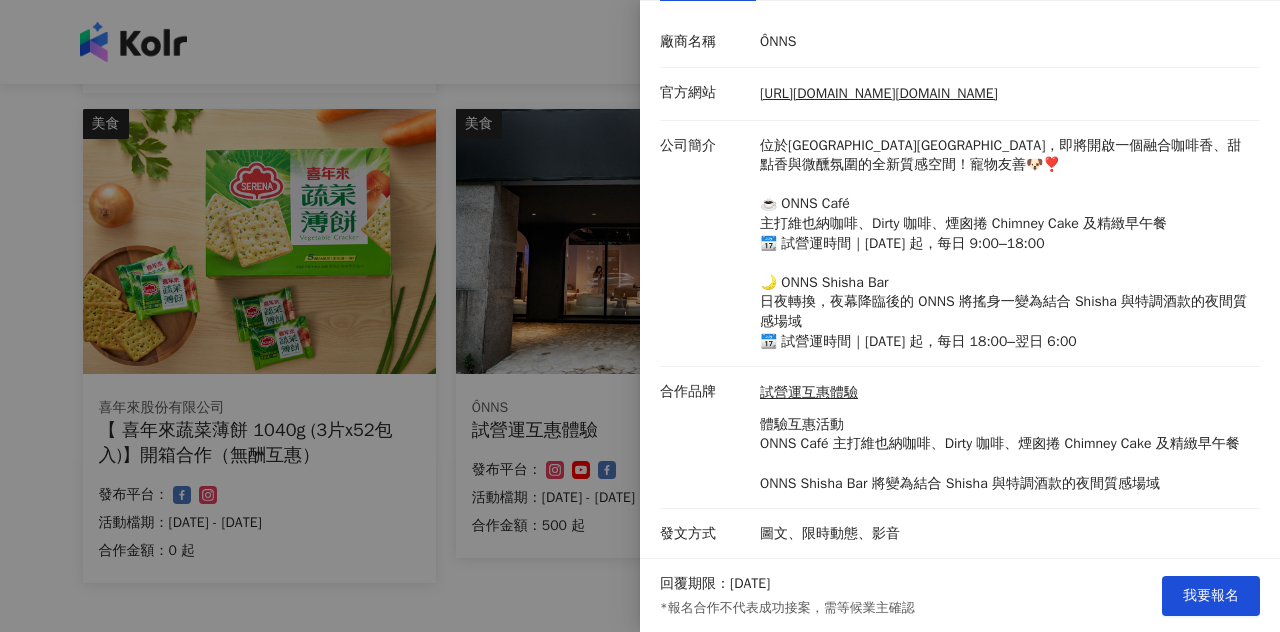 click at bounding box center [640, 316] 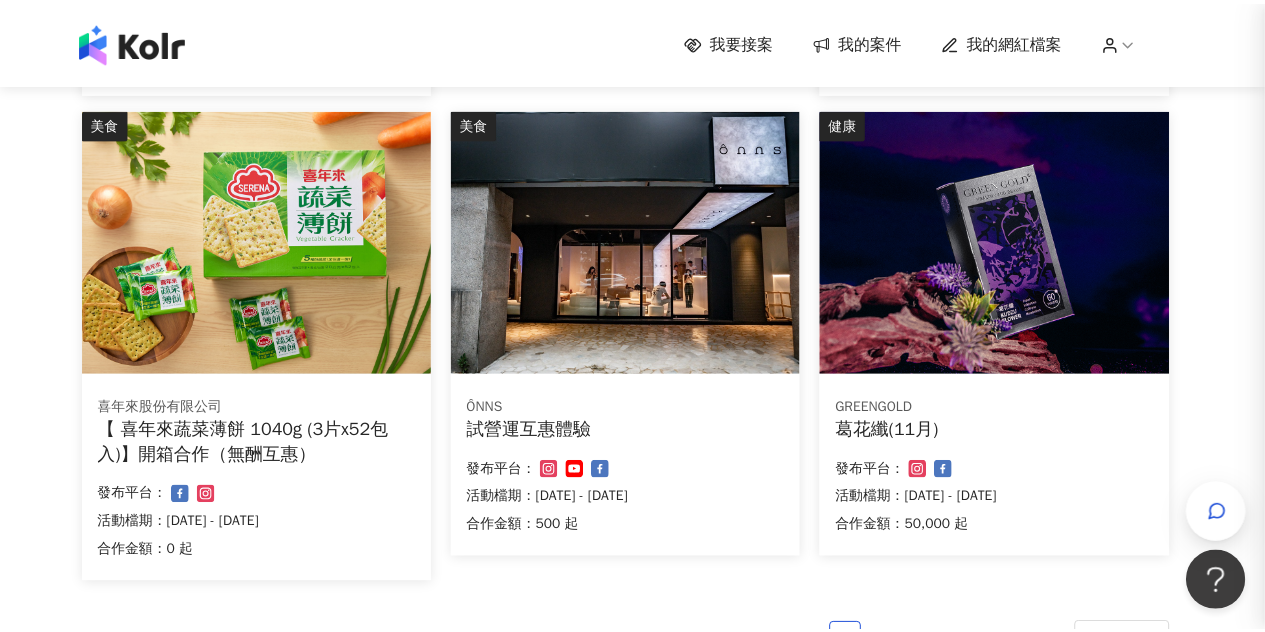scroll, scrollTop: 0, scrollLeft: 0, axis: both 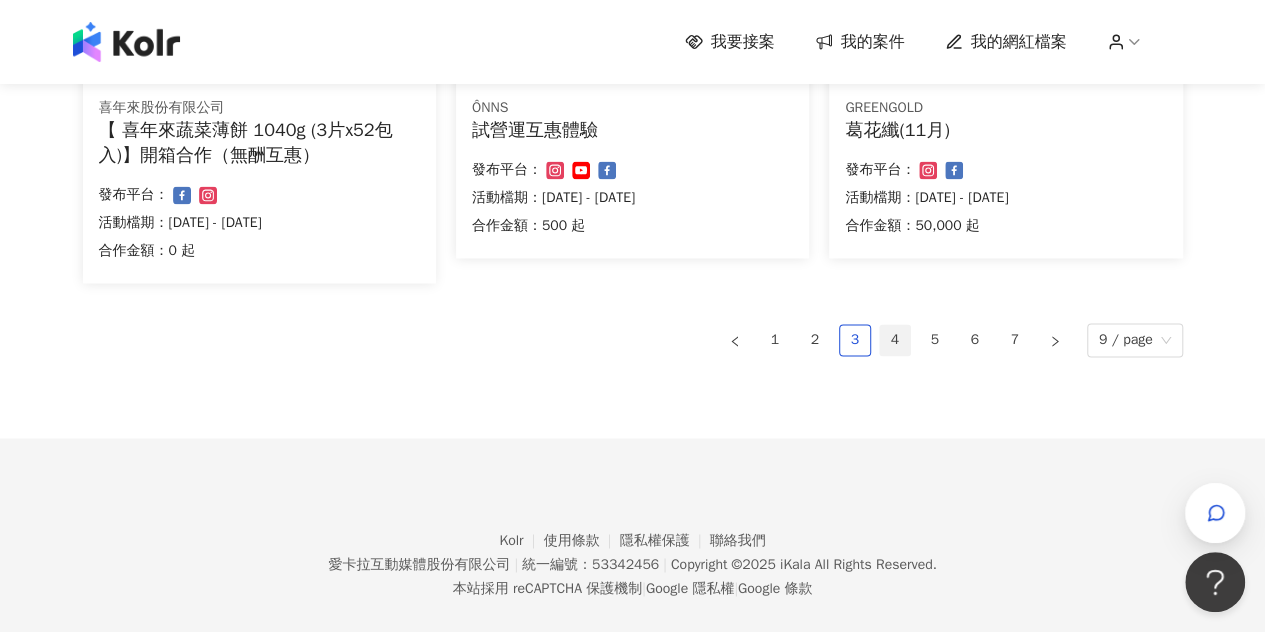click on "4" at bounding box center [895, 340] 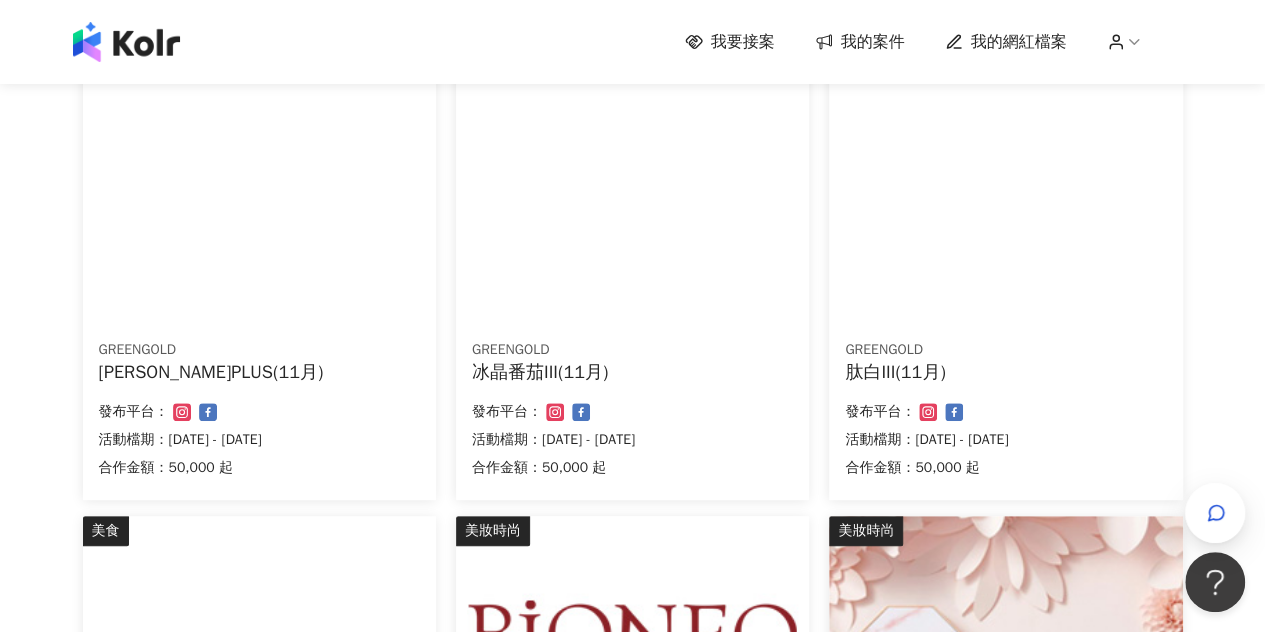 scroll, scrollTop: 250, scrollLeft: 0, axis: vertical 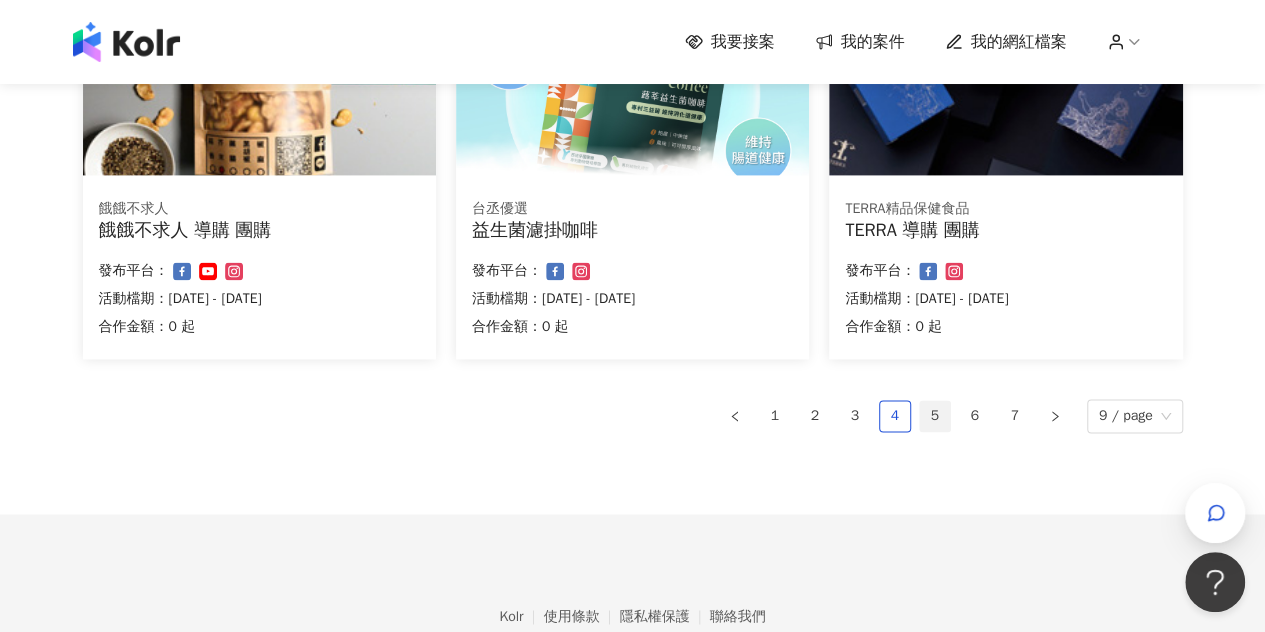 click on "5" at bounding box center [935, 416] 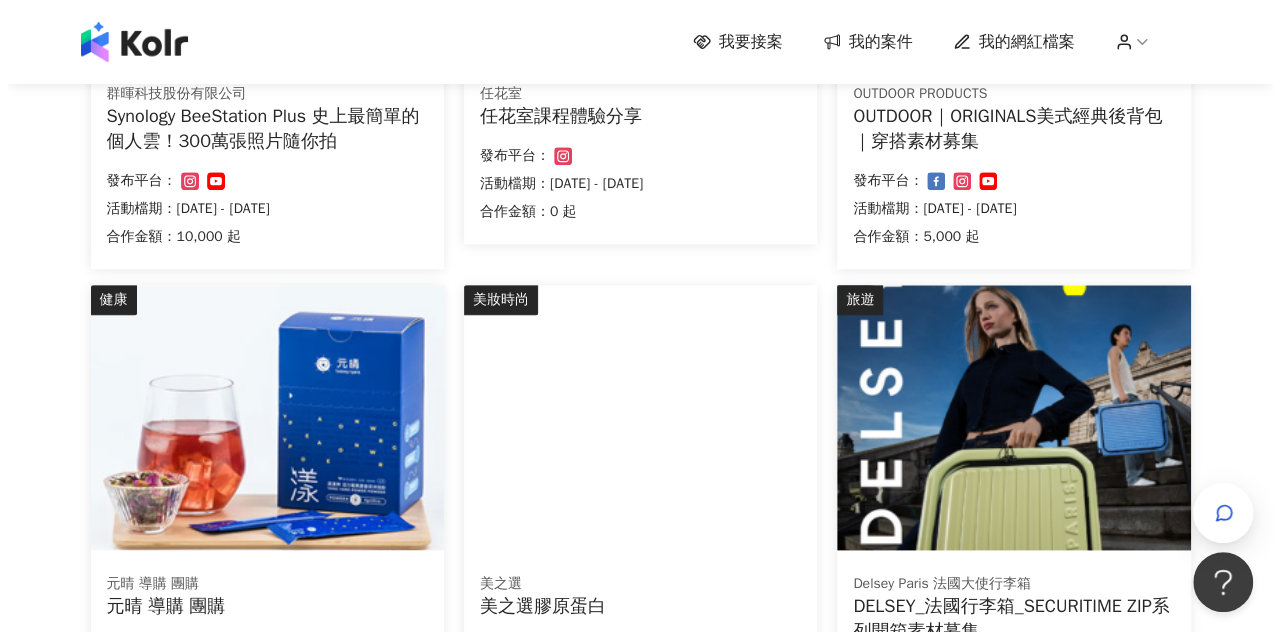 scroll, scrollTop: 776, scrollLeft: 0, axis: vertical 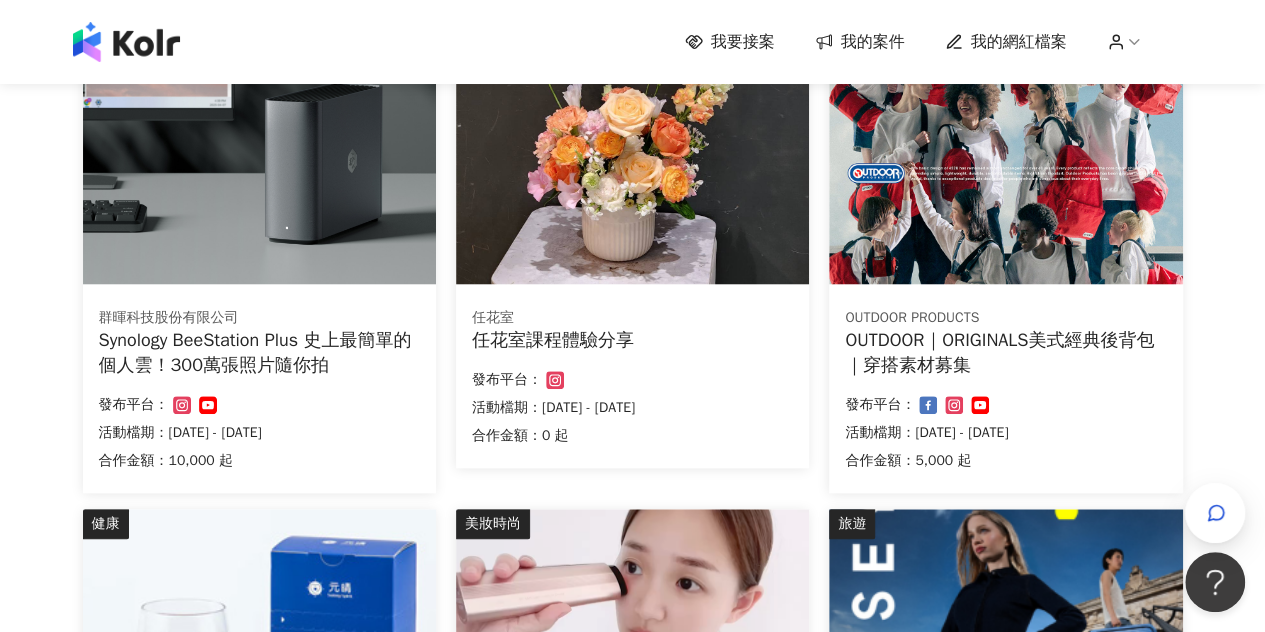 click at bounding box center [259, 151] 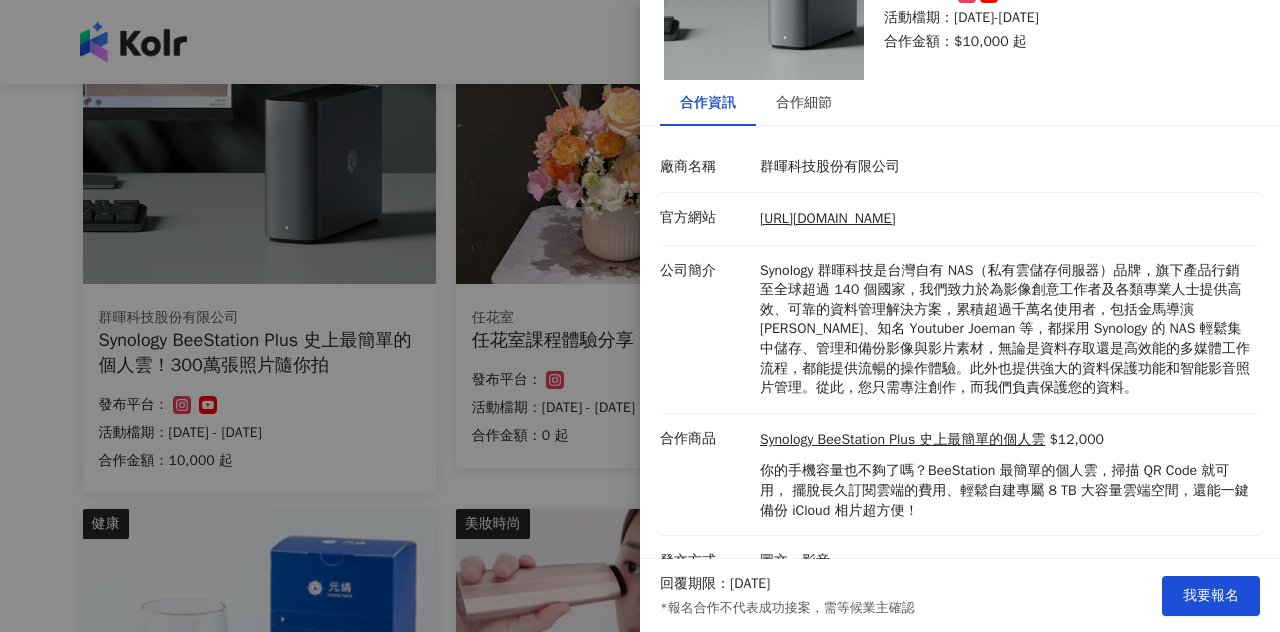 scroll, scrollTop: 169, scrollLeft: 0, axis: vertical 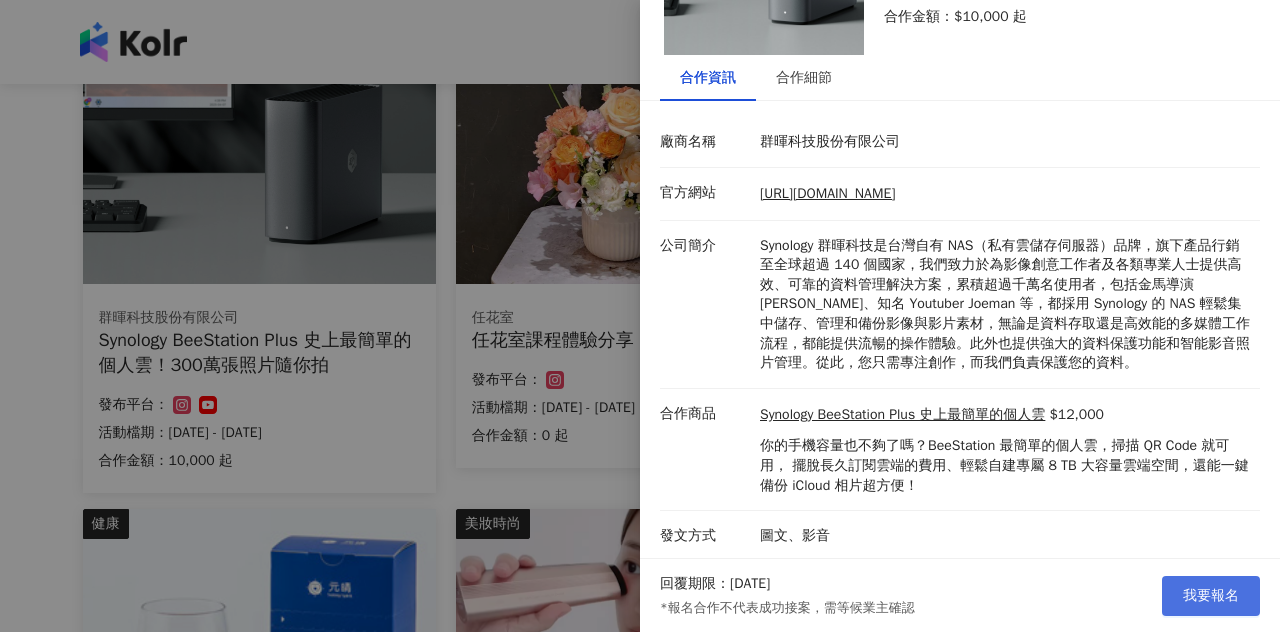 click on "我要報名" at bounding box center [1211, 596] 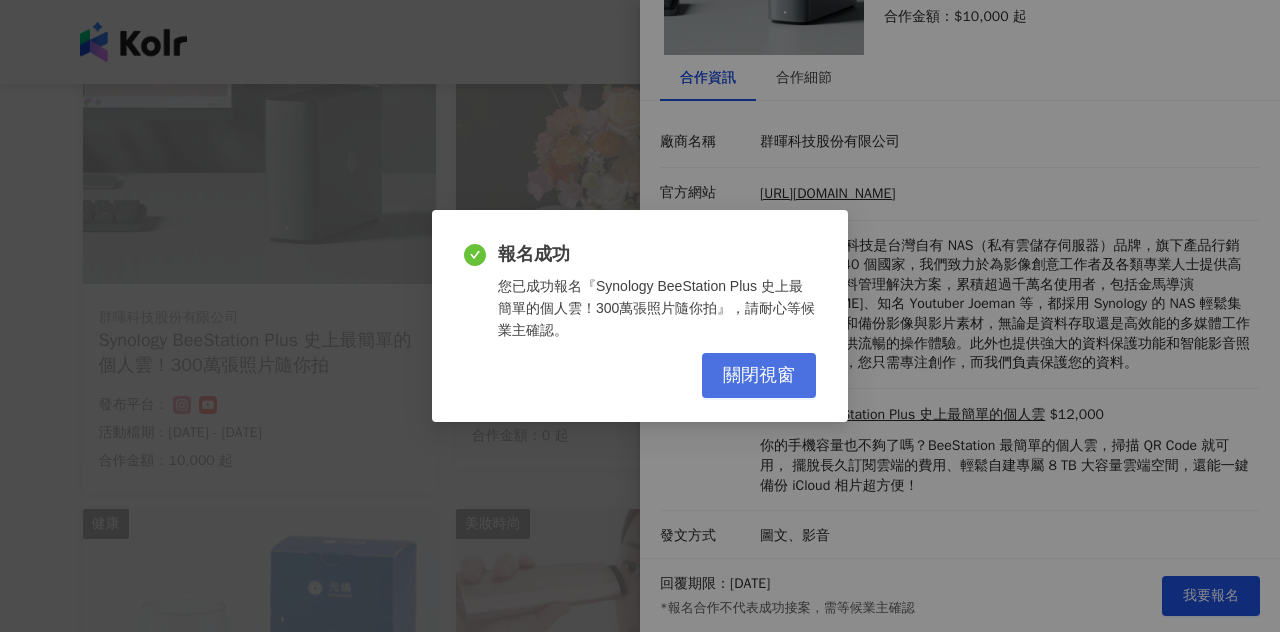 click on "關閉視窗" at bounding box center [759, 375] 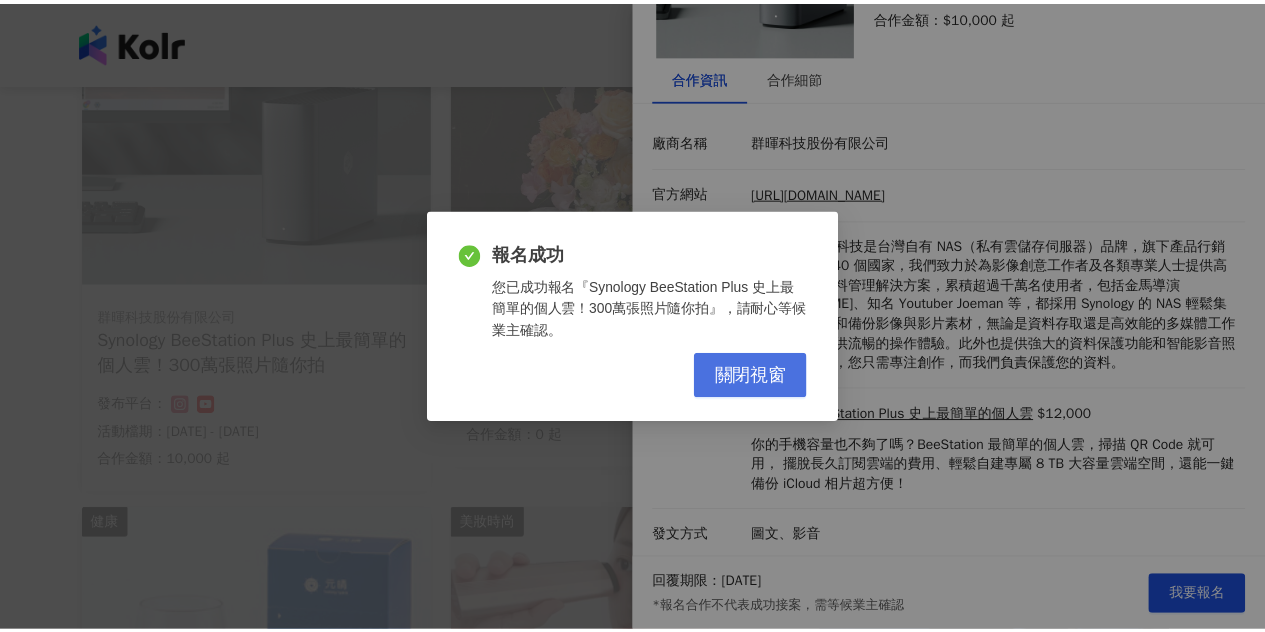scroll, scrollTop: 0, scrollLeft: 0, axis: both 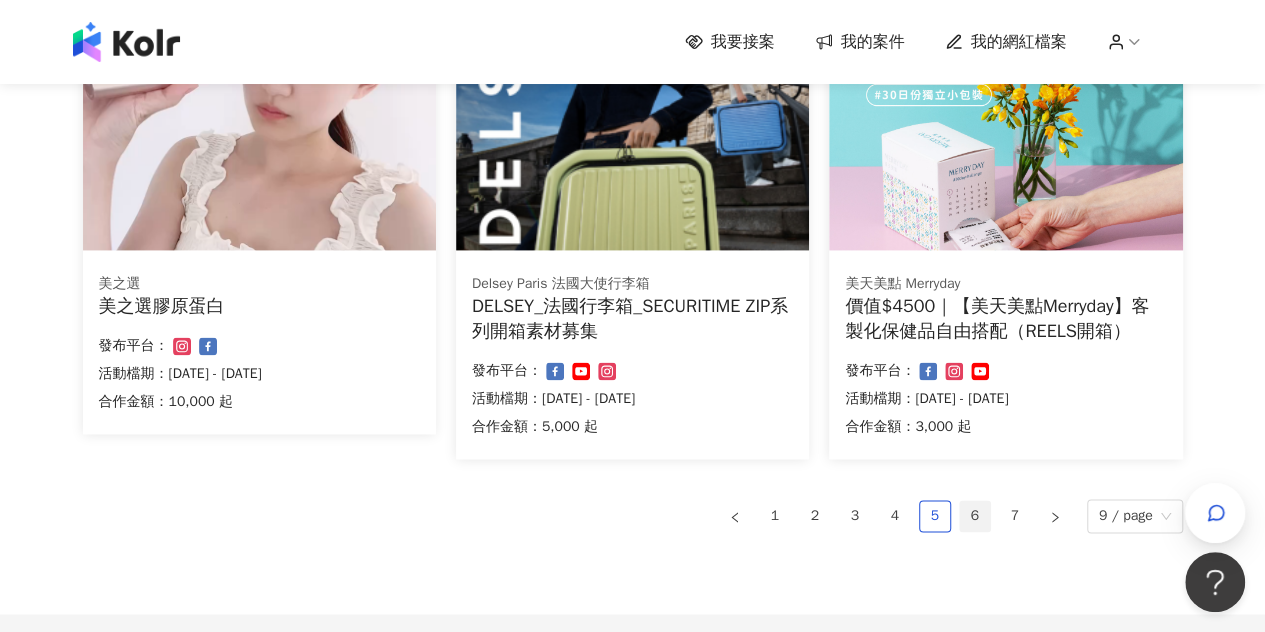 click on "6" at bounding box center [975, 516] 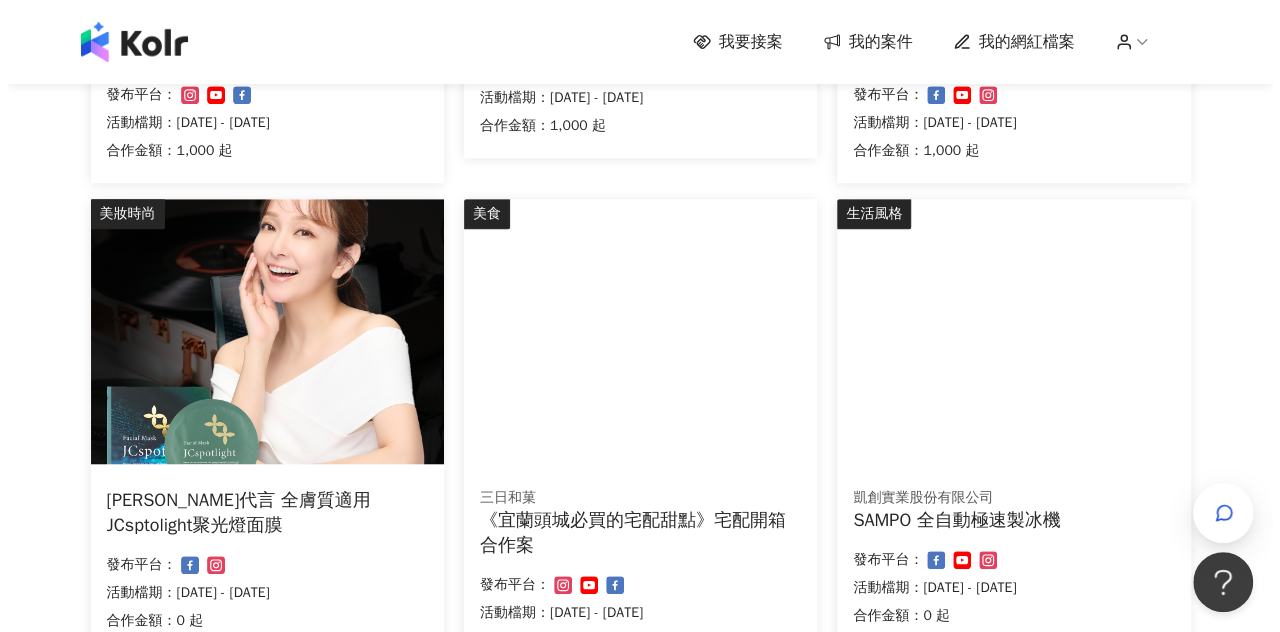 scroll, scrollTop: 600, scrollLeft: 0, axis: vertical 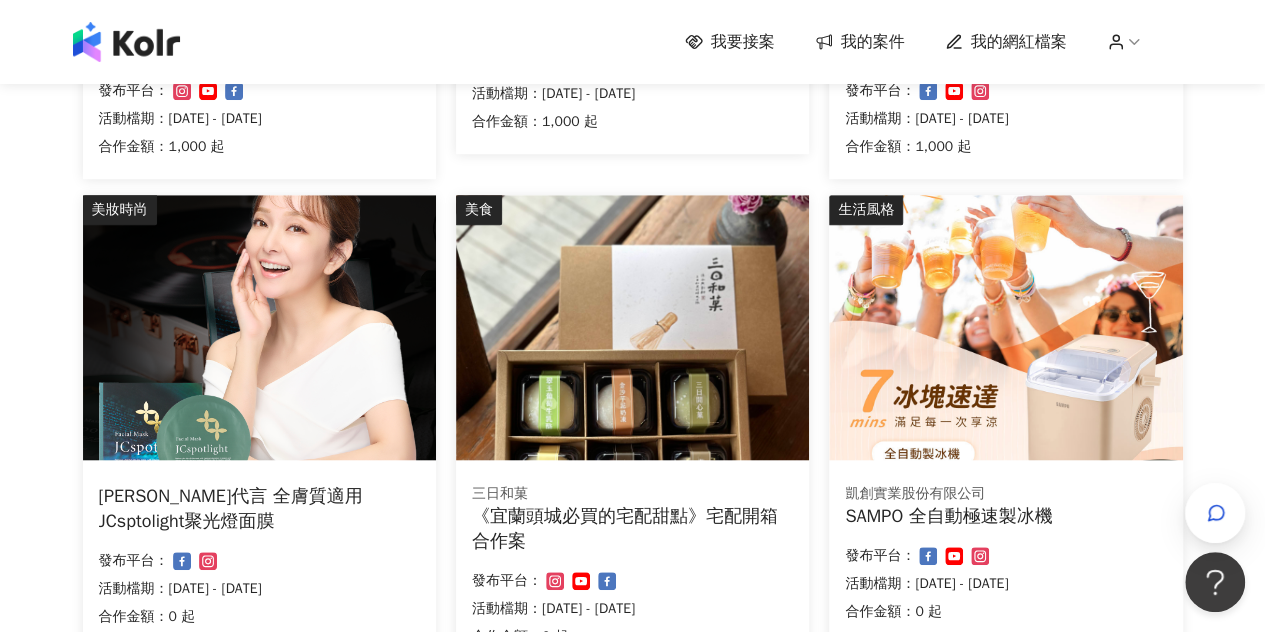 click at bounding box center (632, 327) 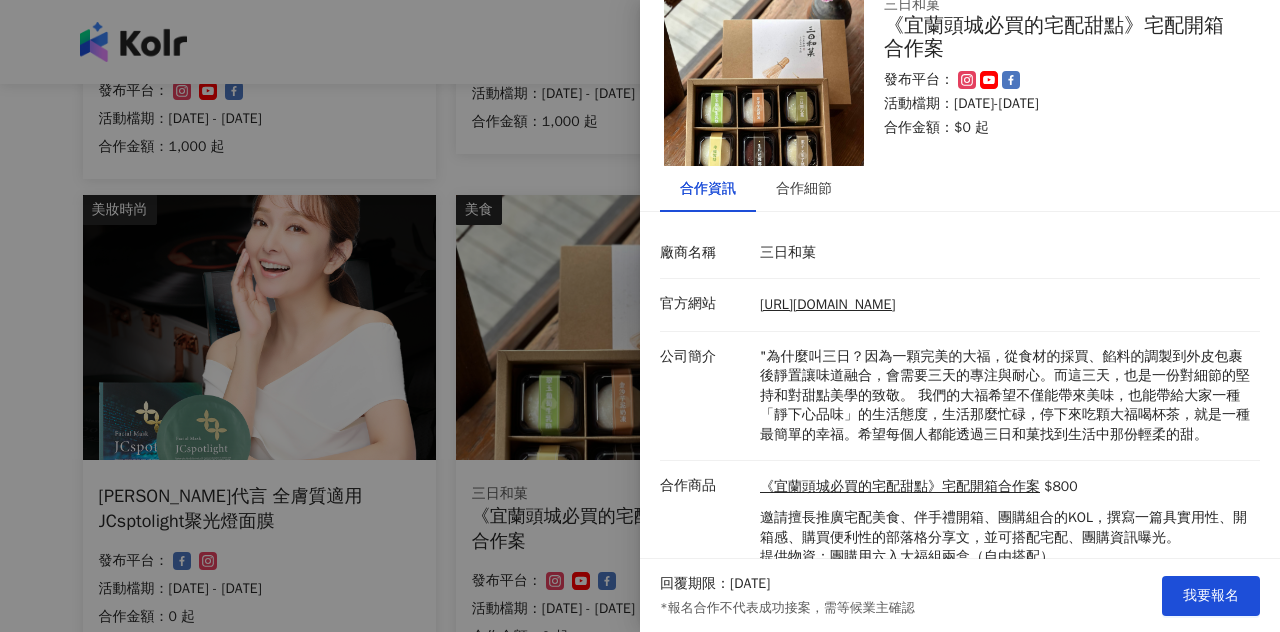 scroll, scrollTop: 150, scrollLeft: 0, axis: vertical 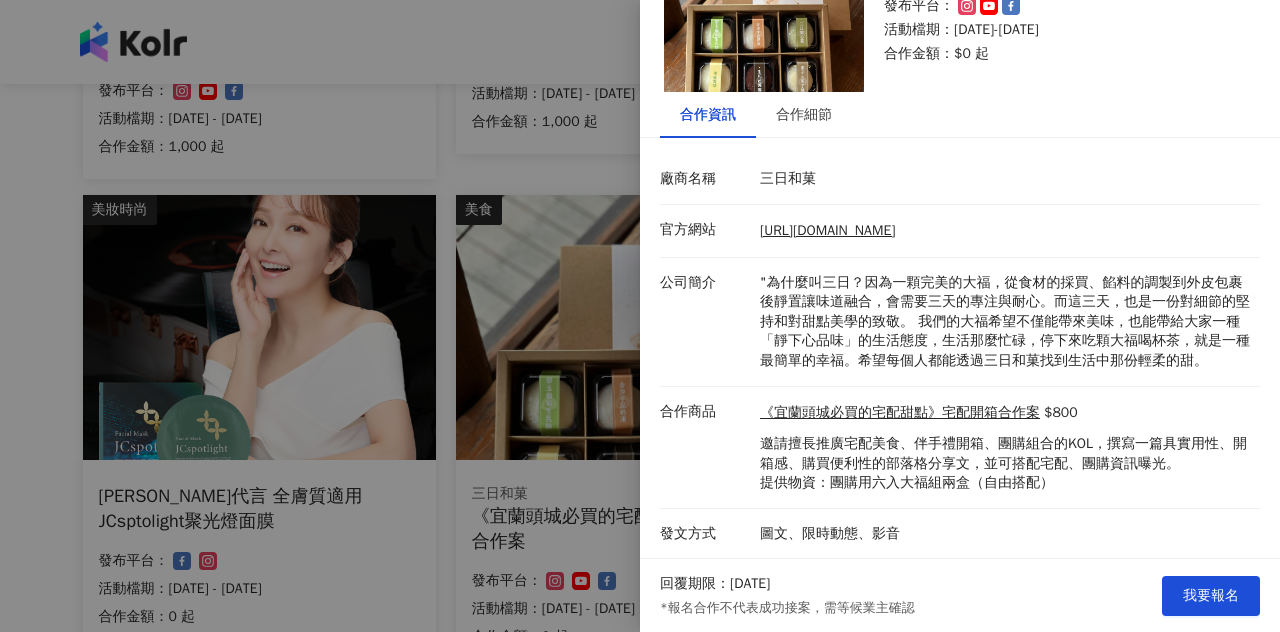 drag, startPoint x: 1100, startPoint y: 415, endPoint x: 1126, endPoint y: 411, distance: 26.305893 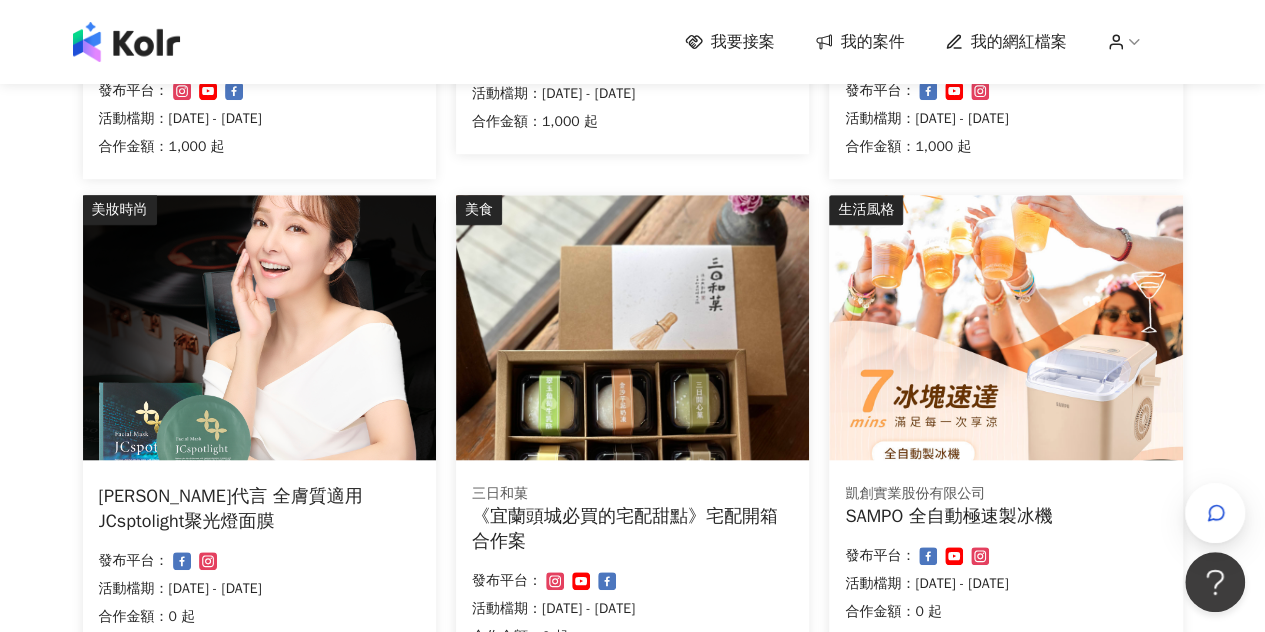 click at bounding box center (632, 327) 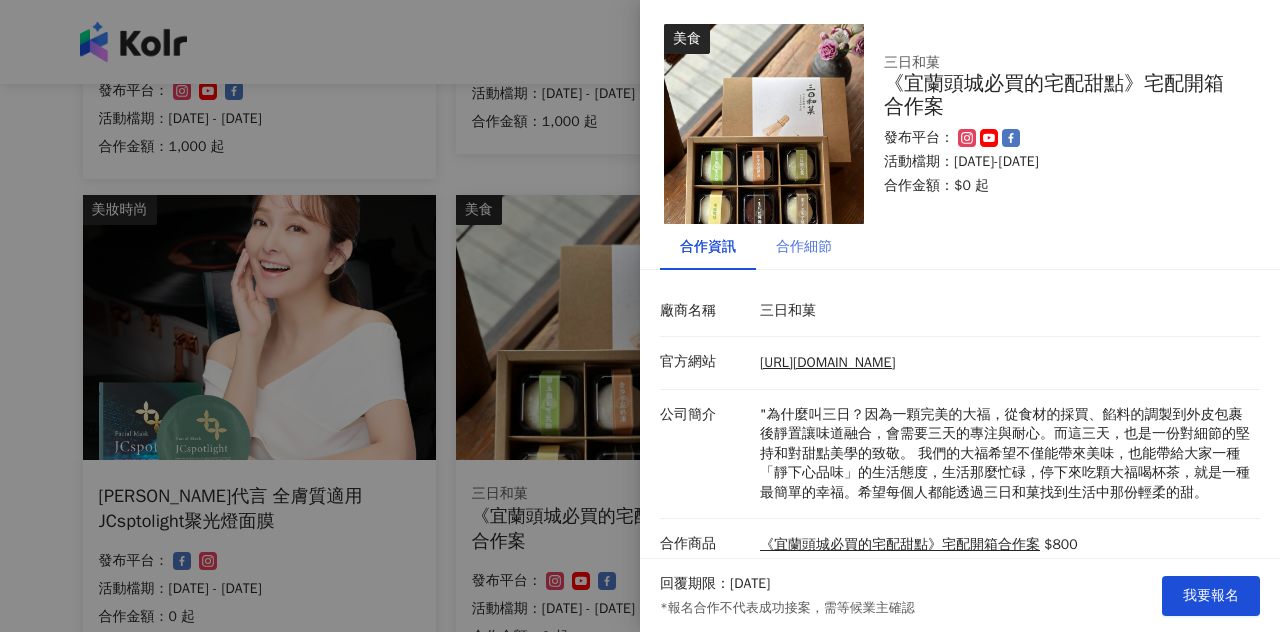 click on "合作細節" at bounding box center (804, 247) 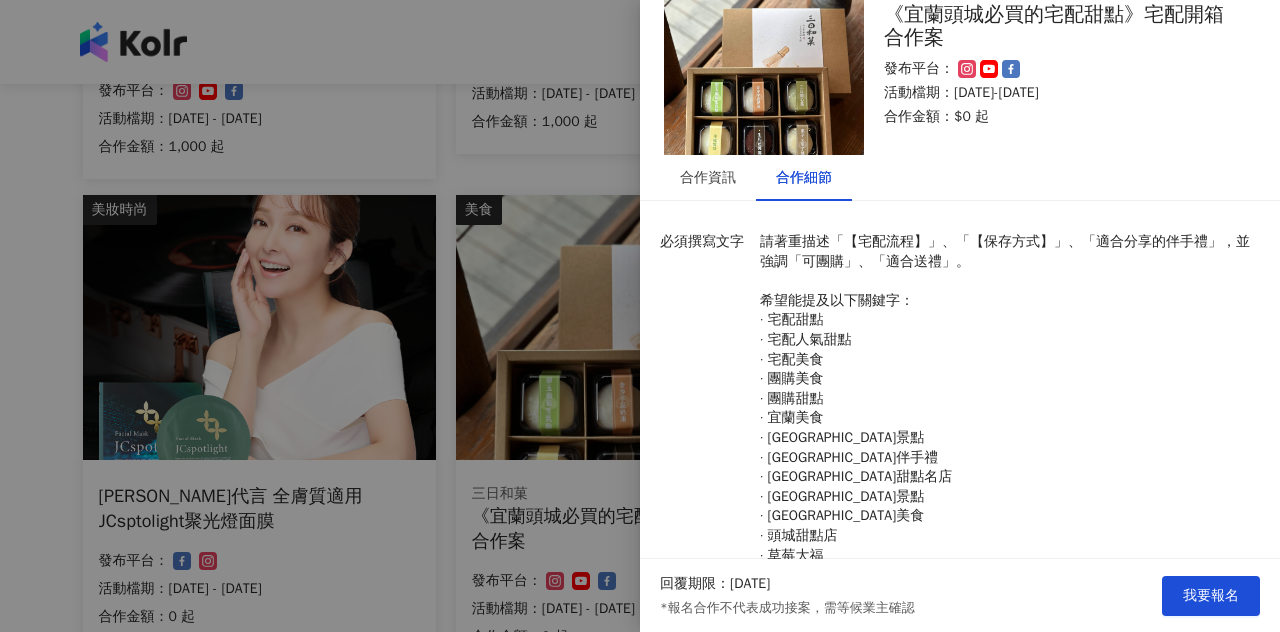 scroll, scrollTop: 48, scrollLeft: 0, axis: vertical 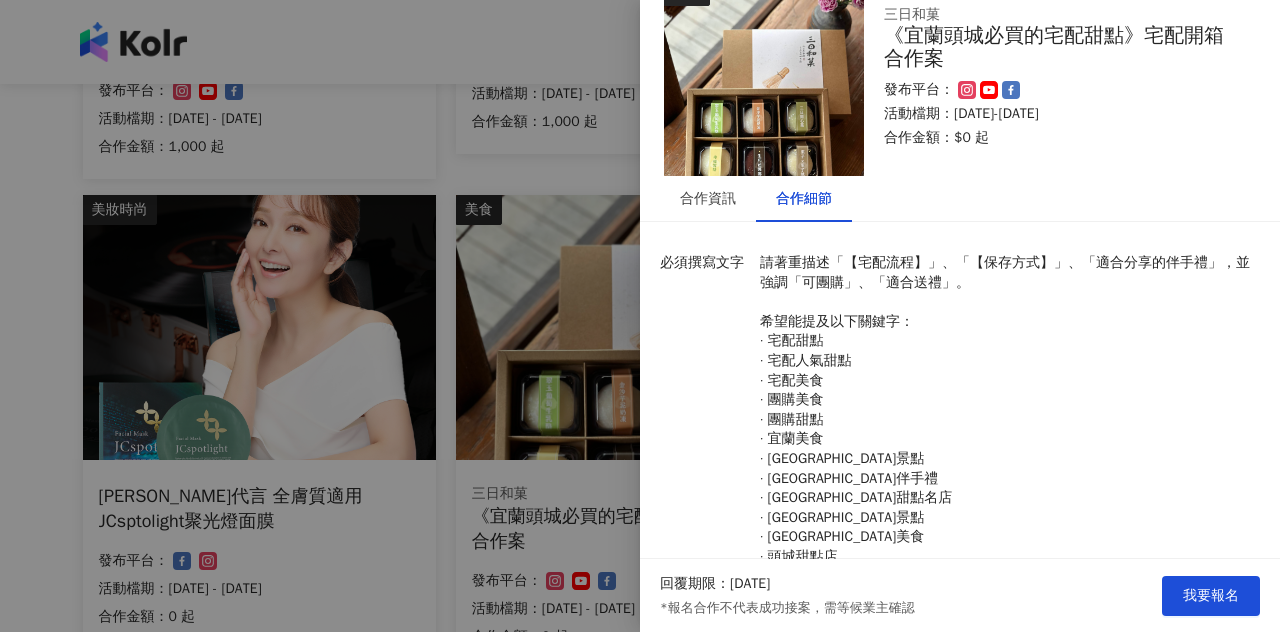 click at bounding box center [640, 316] 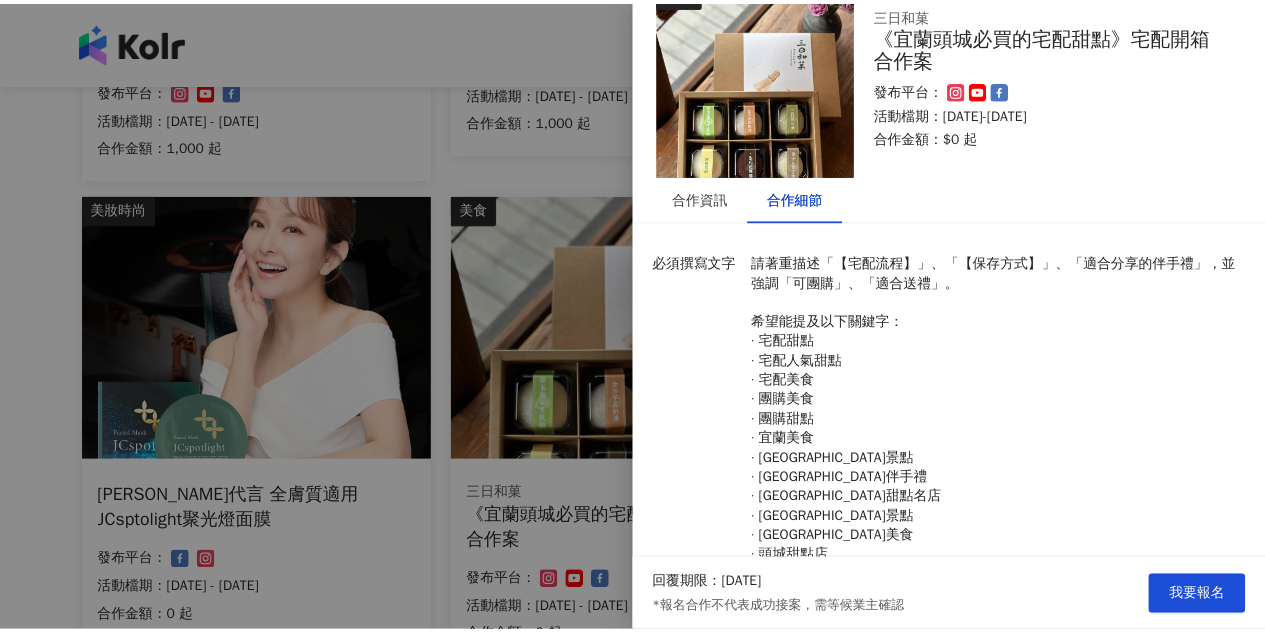 scroll, scrollTop: 0, scrollLeft: 0, axis: both 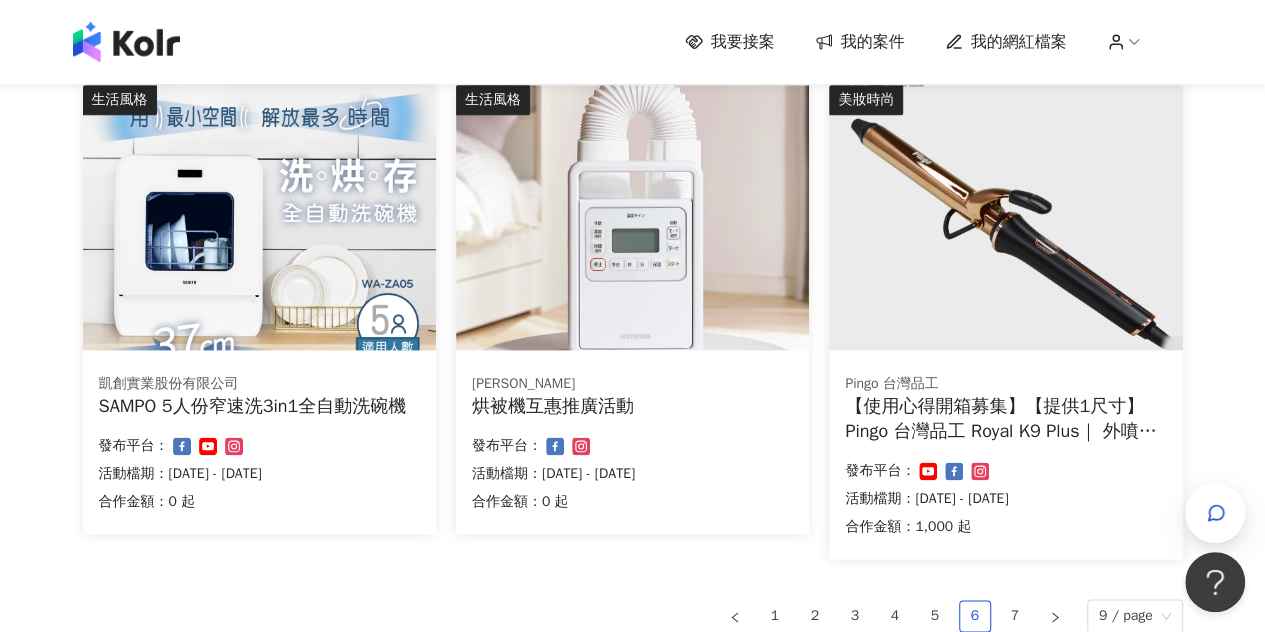 click at bounding box center (1005, 217) 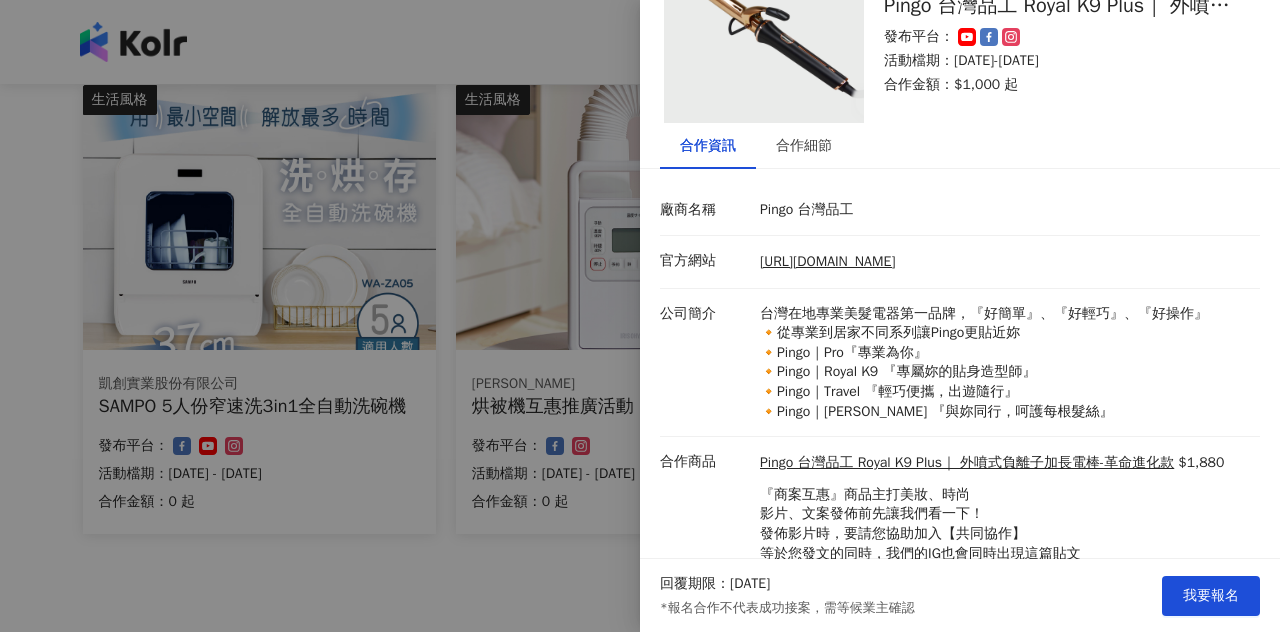 scroll, scrollTop: 169, scrollLeft: 0, axis: vertical 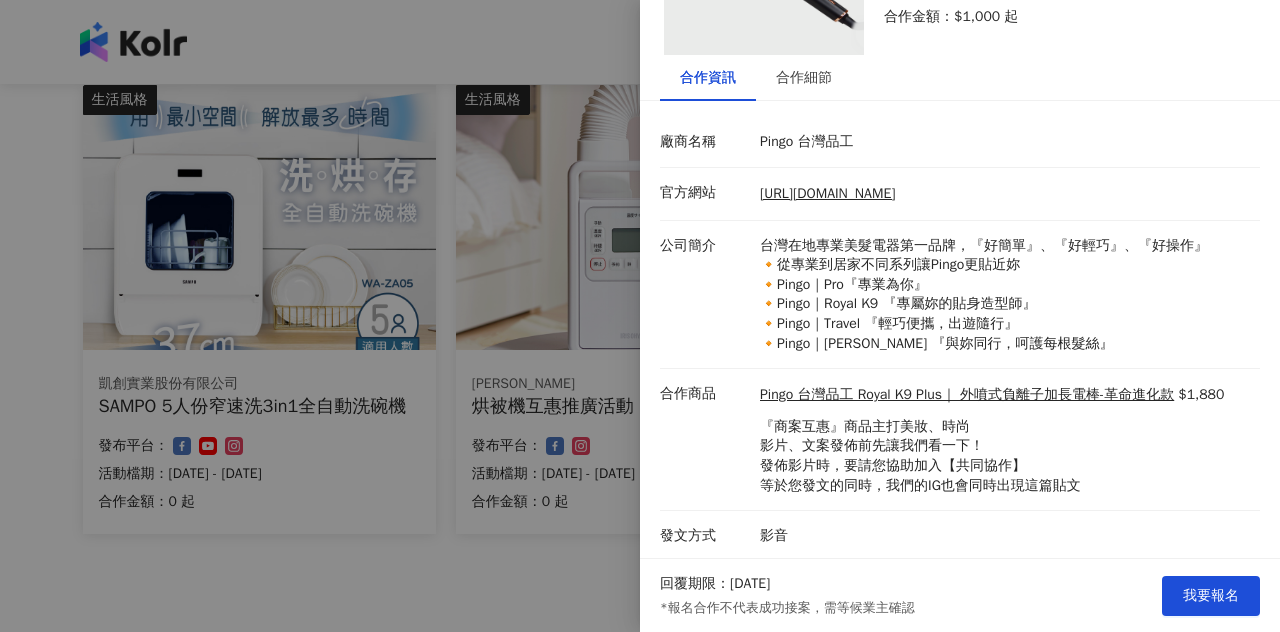 click at bounding box center (640, 316) 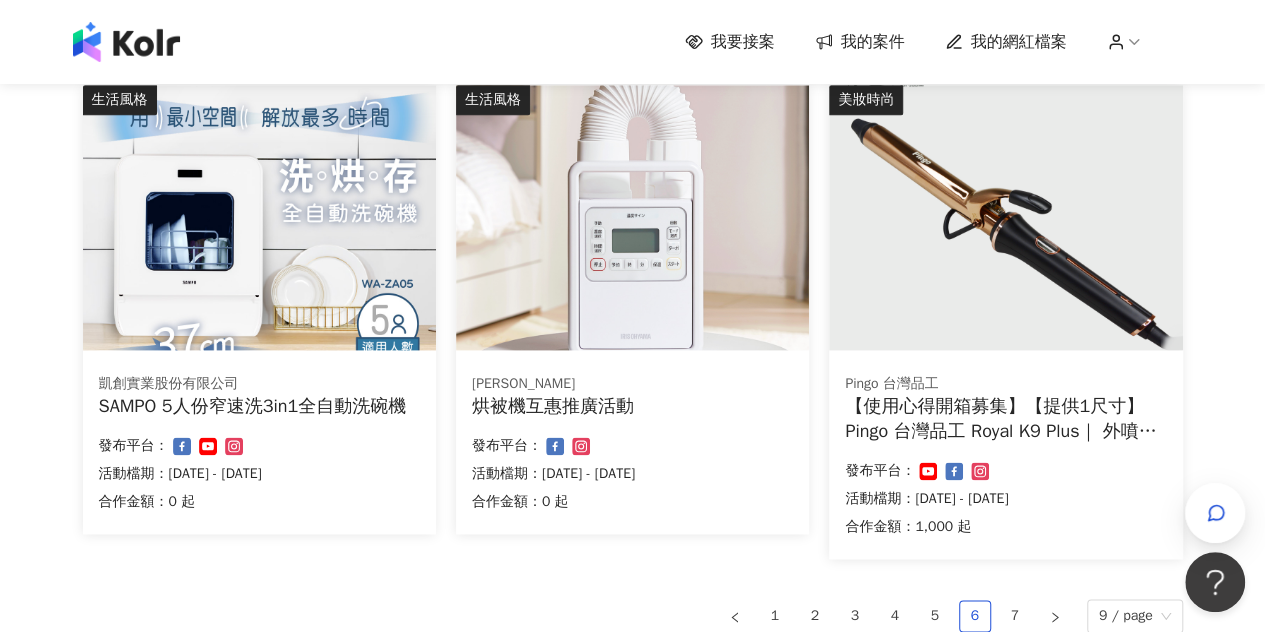 click at bounding box center [1005, 217] 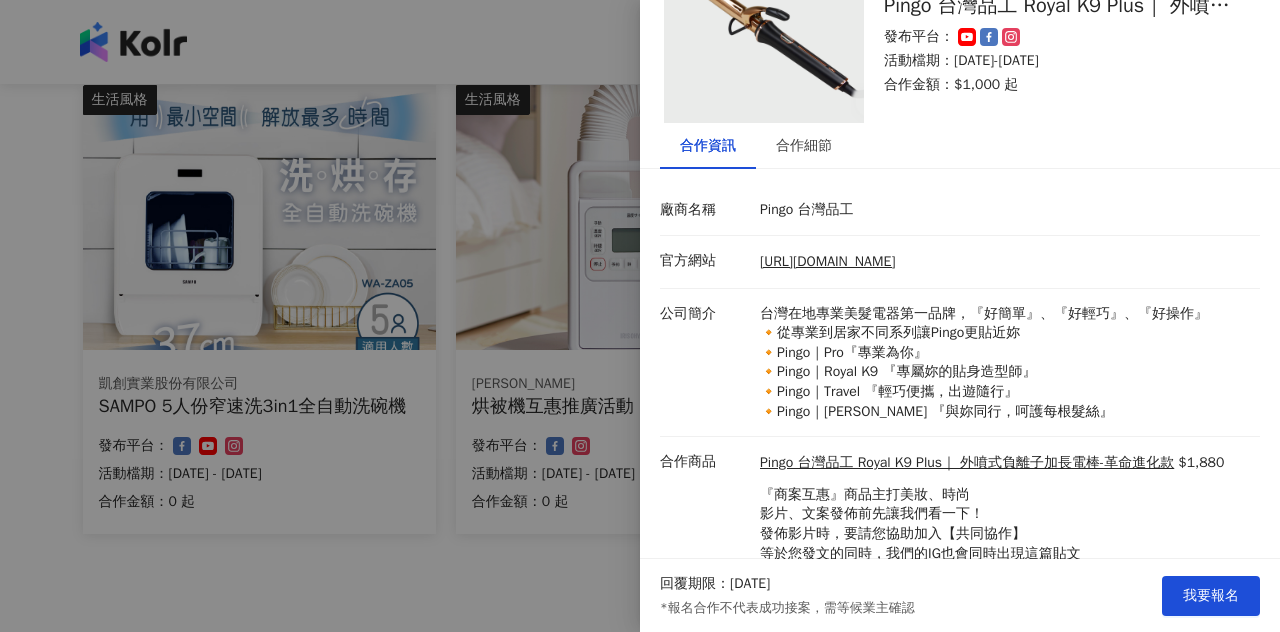 scroll, scrollTop: 169, scrollLeft: 0, axis: vertical 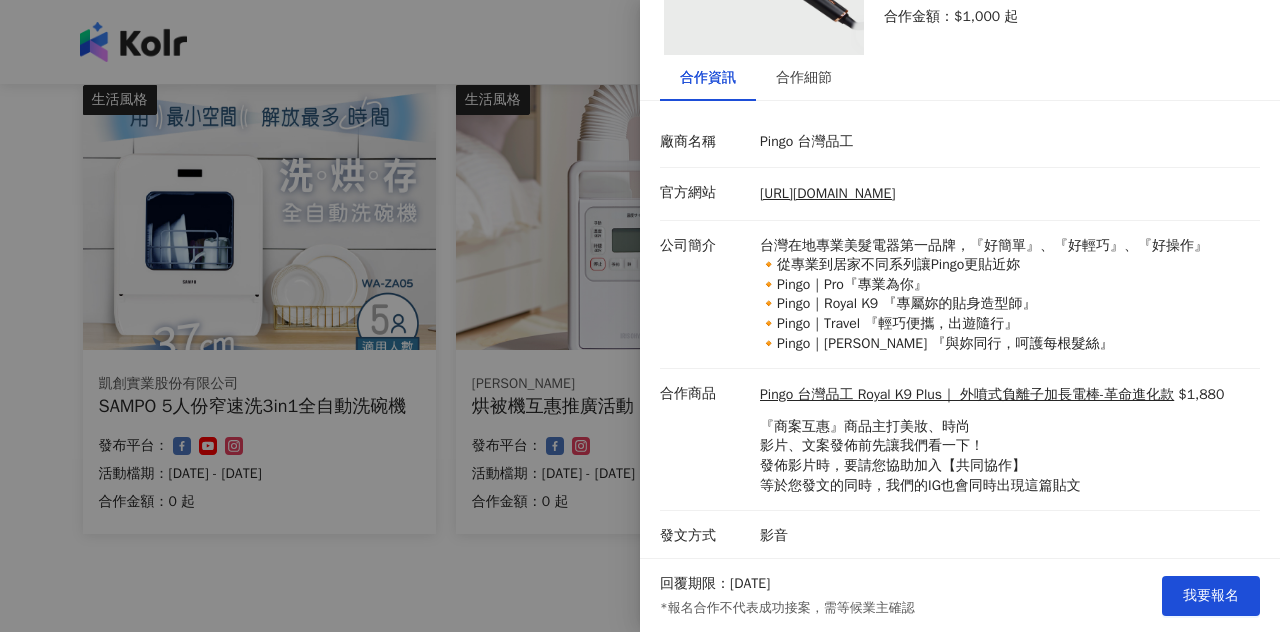 click at bounding box center [640, 316] 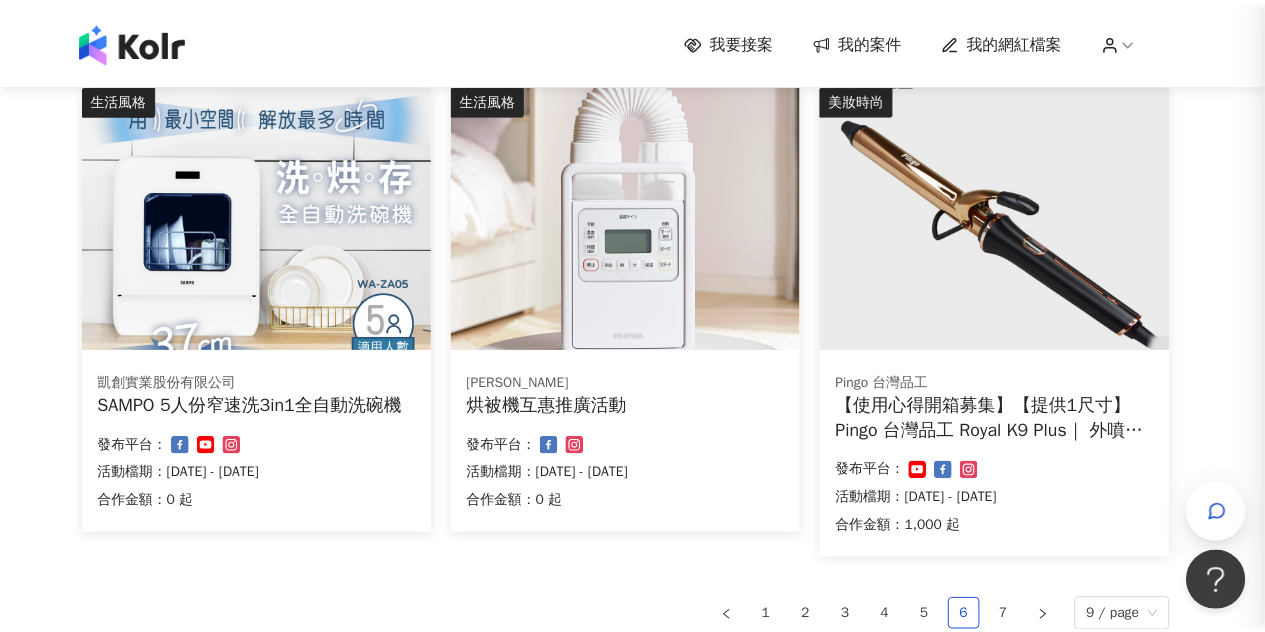 scroll, scrollTop: 0, scrollLeft: 0, axis: both 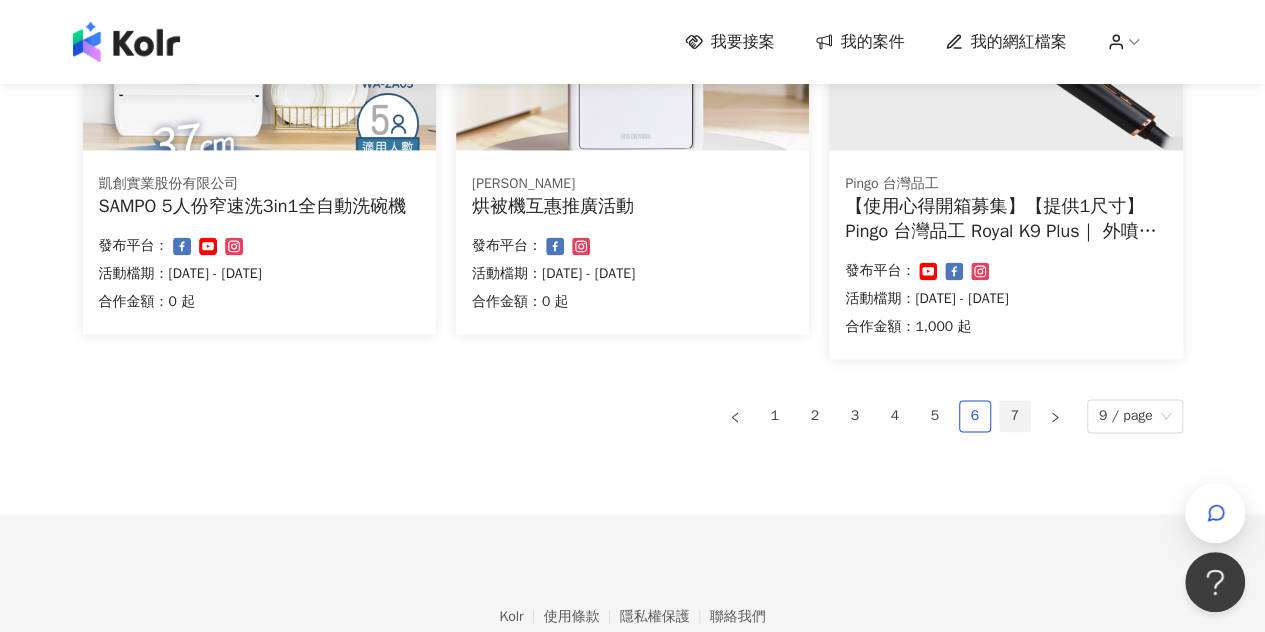 click on "7" at bounding box center (1015, 416) 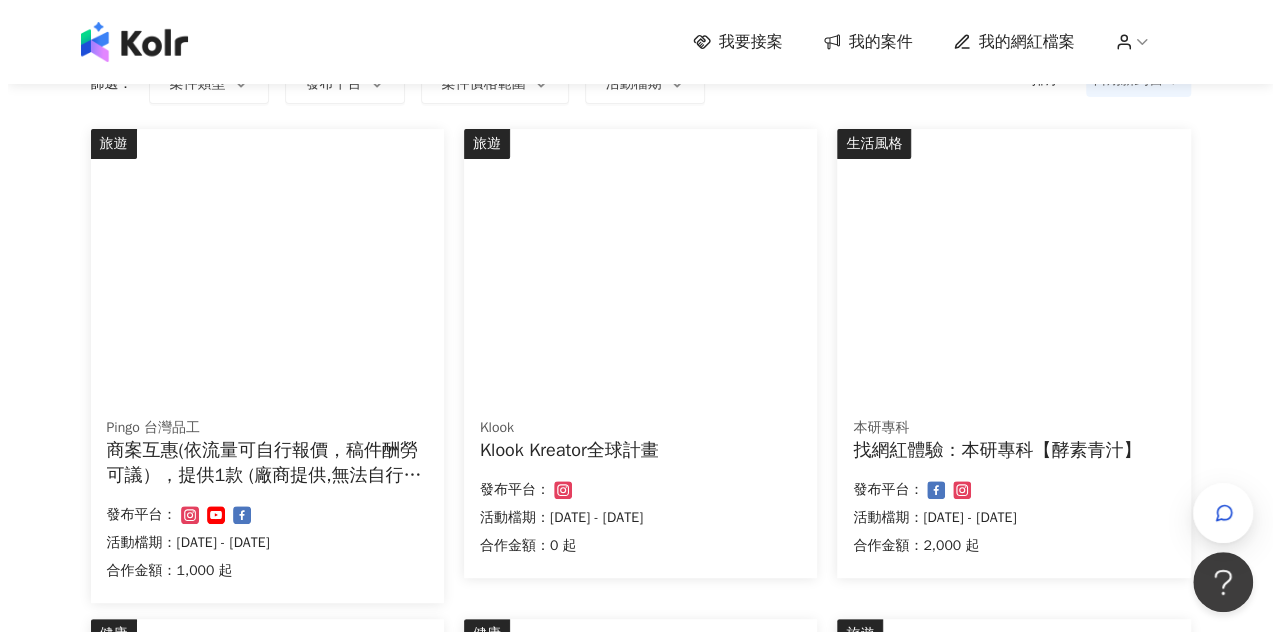 scroll, scrollTop: 274, scrollLeft: 0, axis: vertical 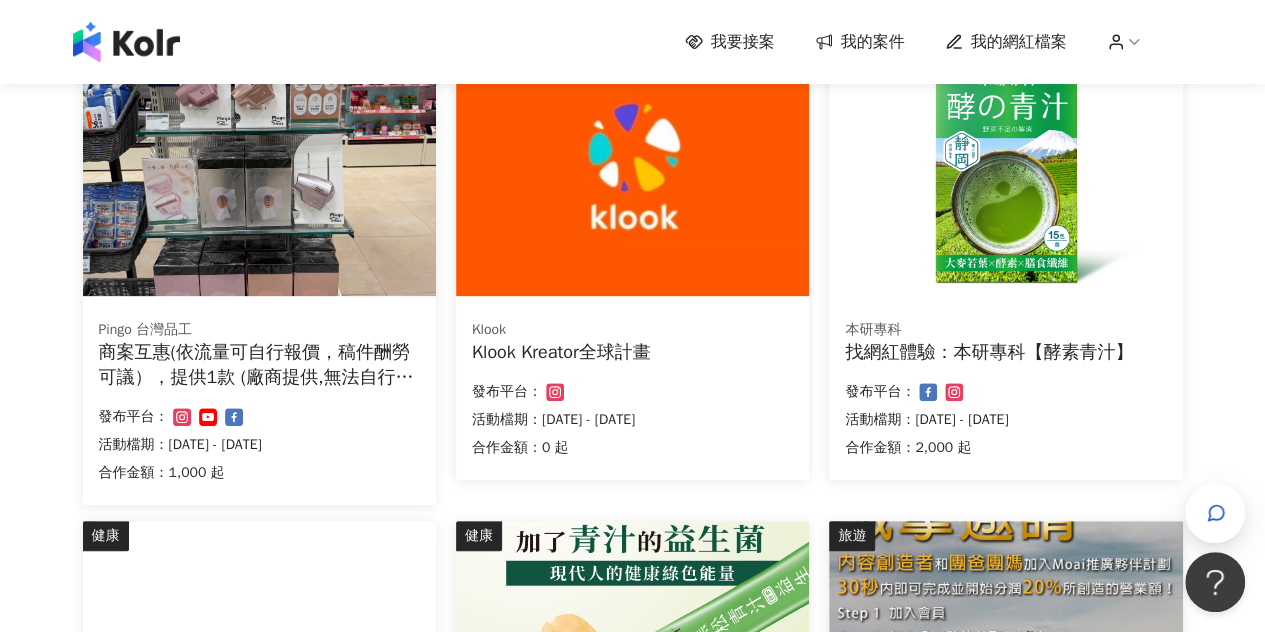 click at bounding box center (632, 163) 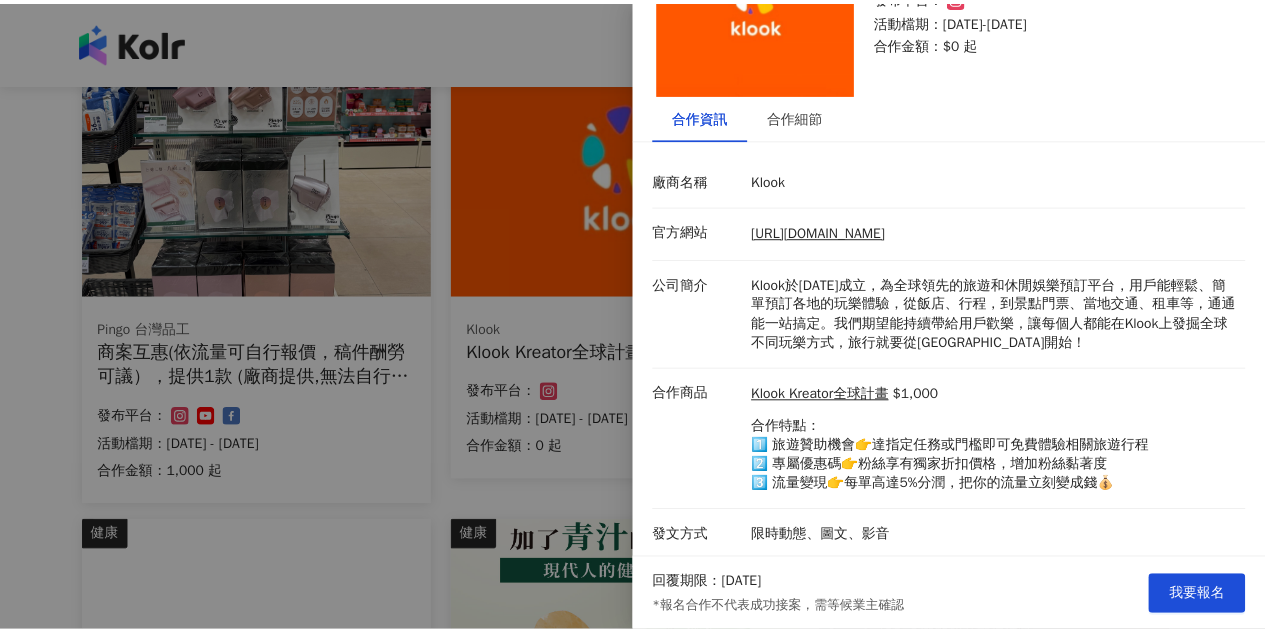 scroll, scrollTop: 0, scrollLeft: 0, axis: both 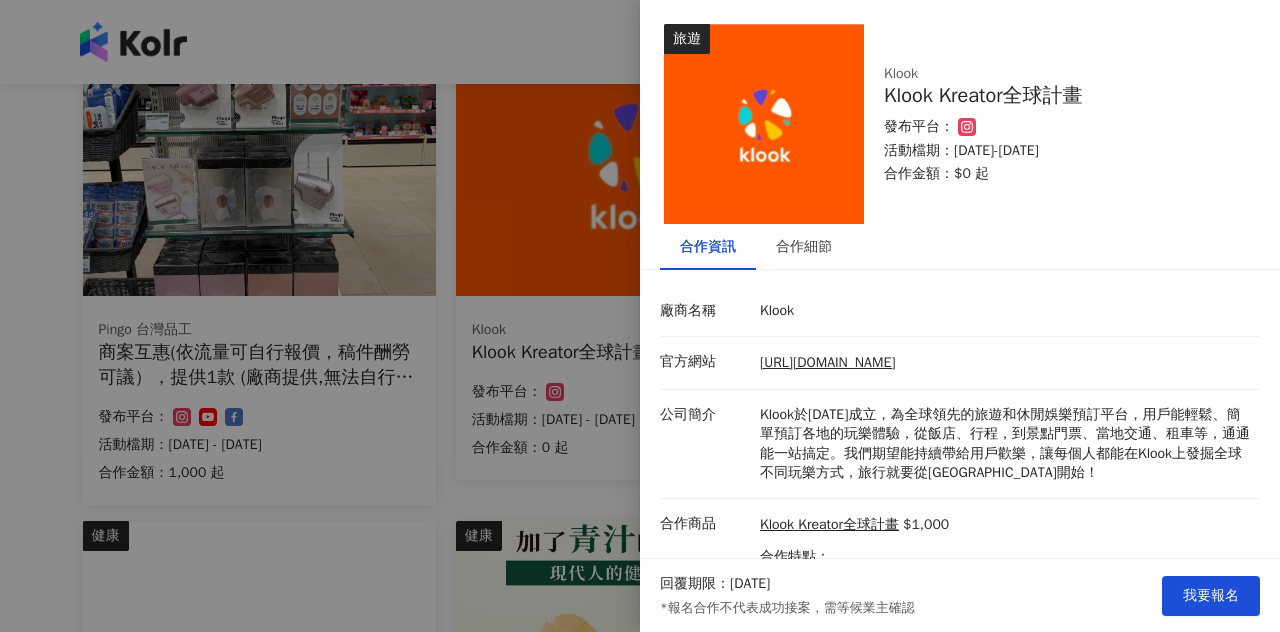click at bounding box center (640, 316) 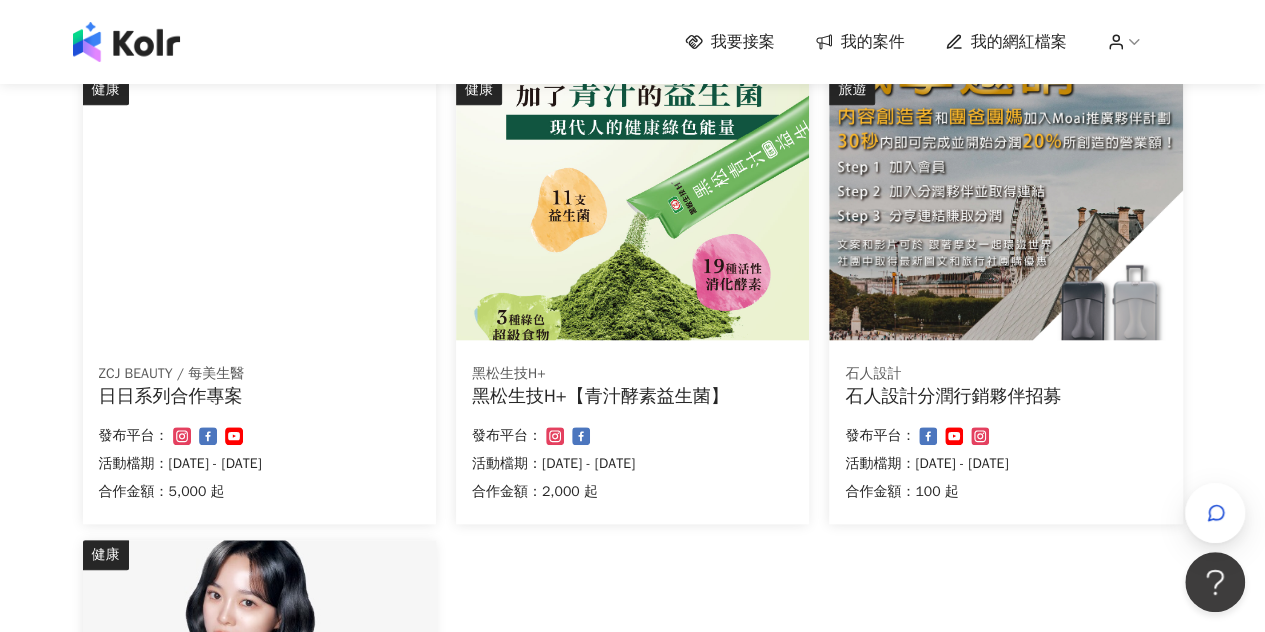scroll, scrollTop: 574, scrollLeft: 0, axis: vertical 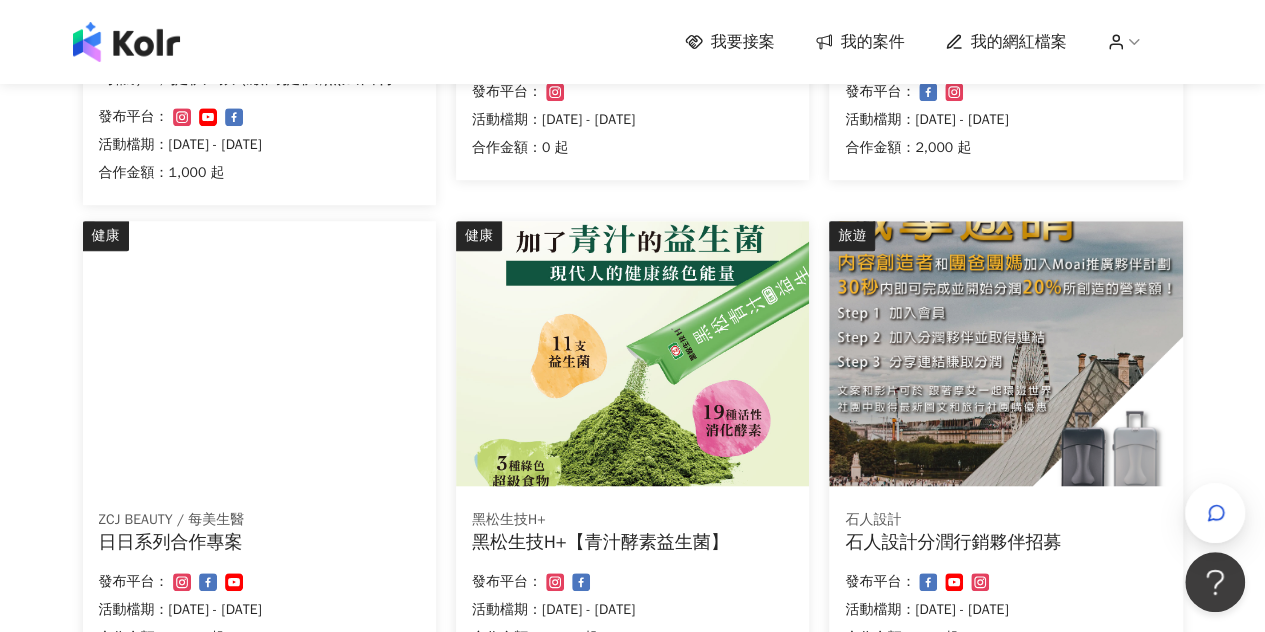 click on "我要接案 我的案件 我的網紅檔案" at bounding box center (633, 42) 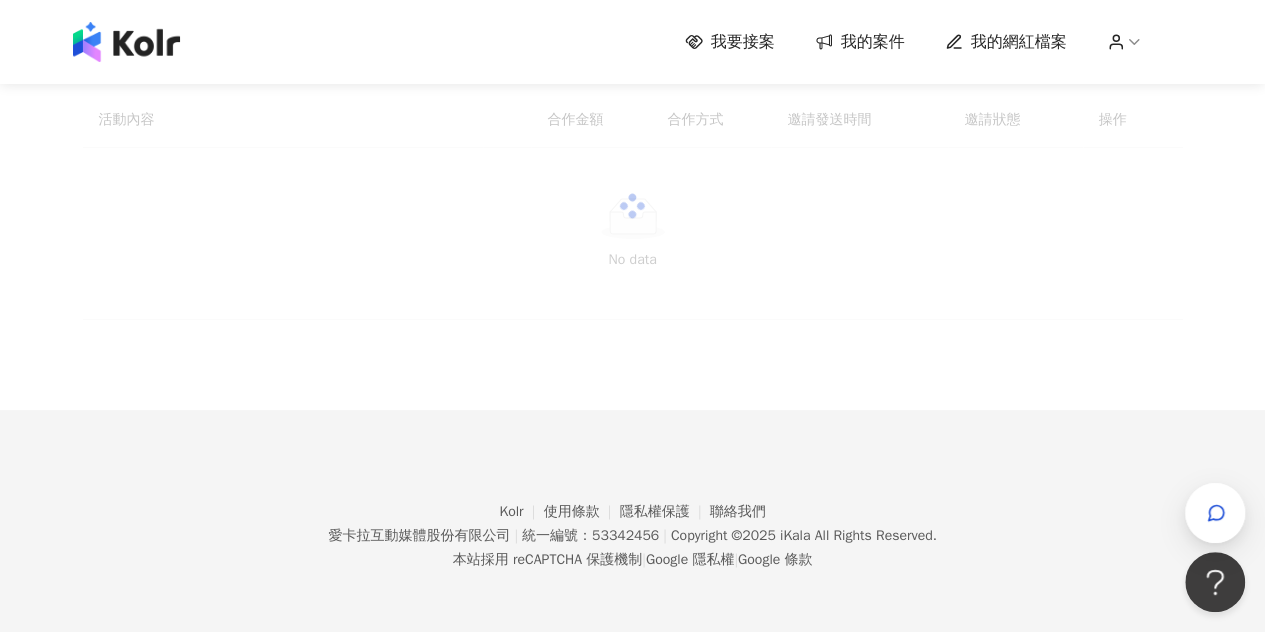 scroll, scrollTop: 0, scrollLeft: 0, axis: both 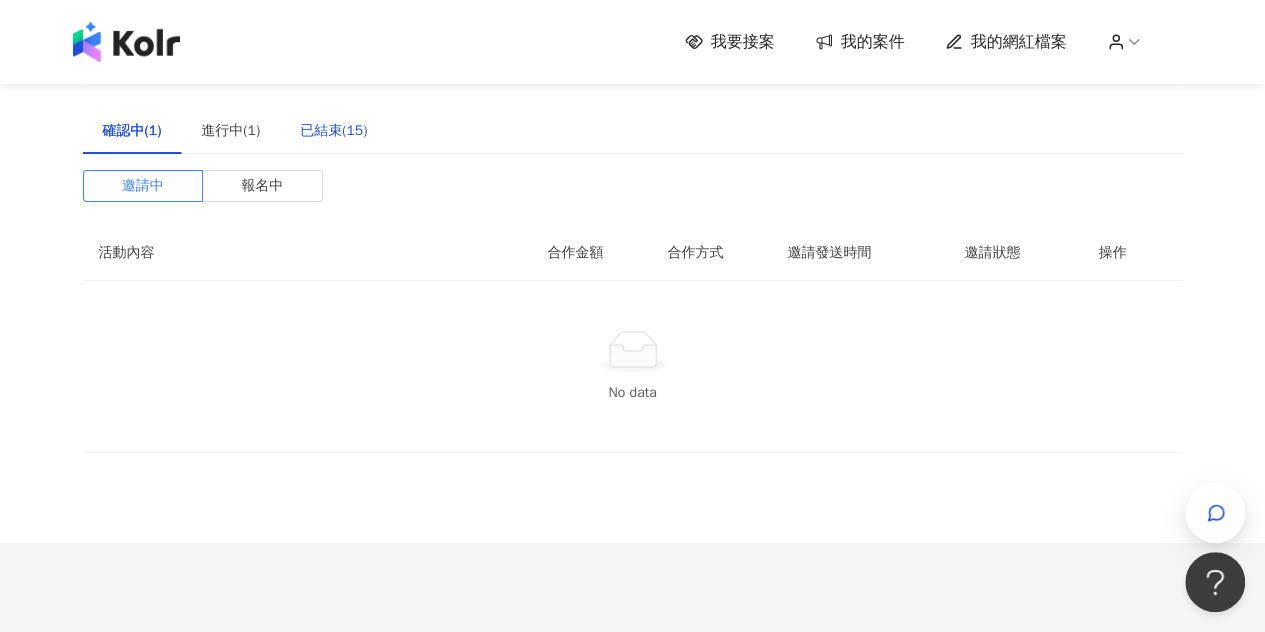click on "已結束(15)" at bounding box center [333, 131] 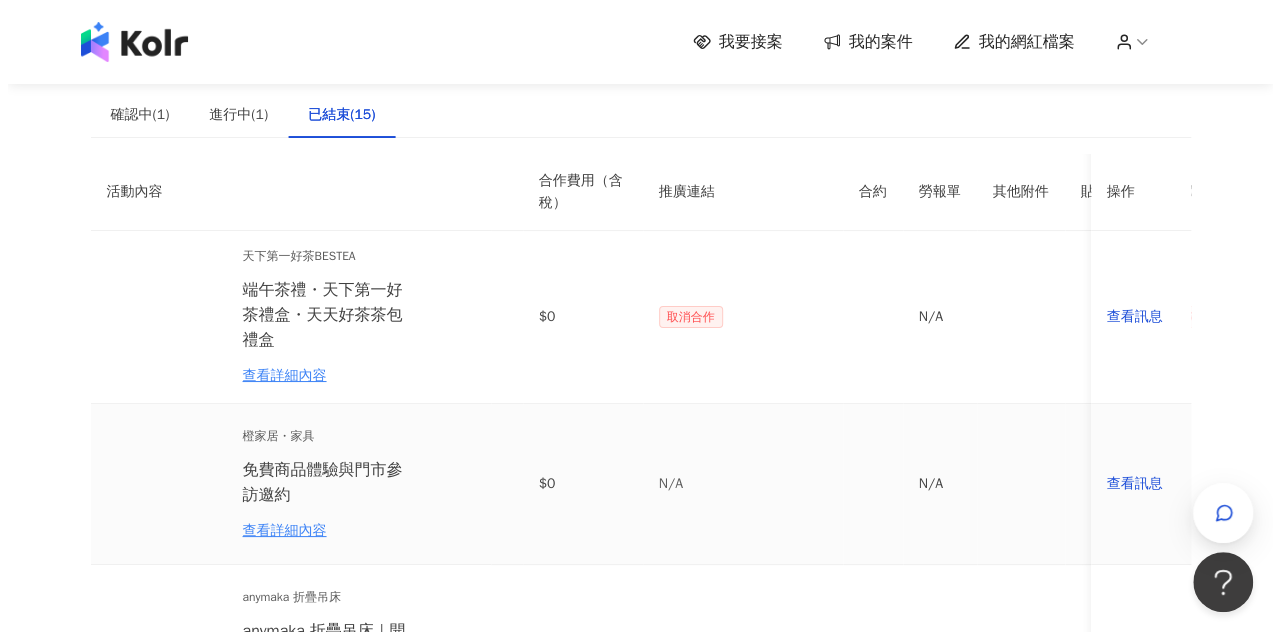 scroll, scrollTop: 0, scrollLeft: 0, axis: both 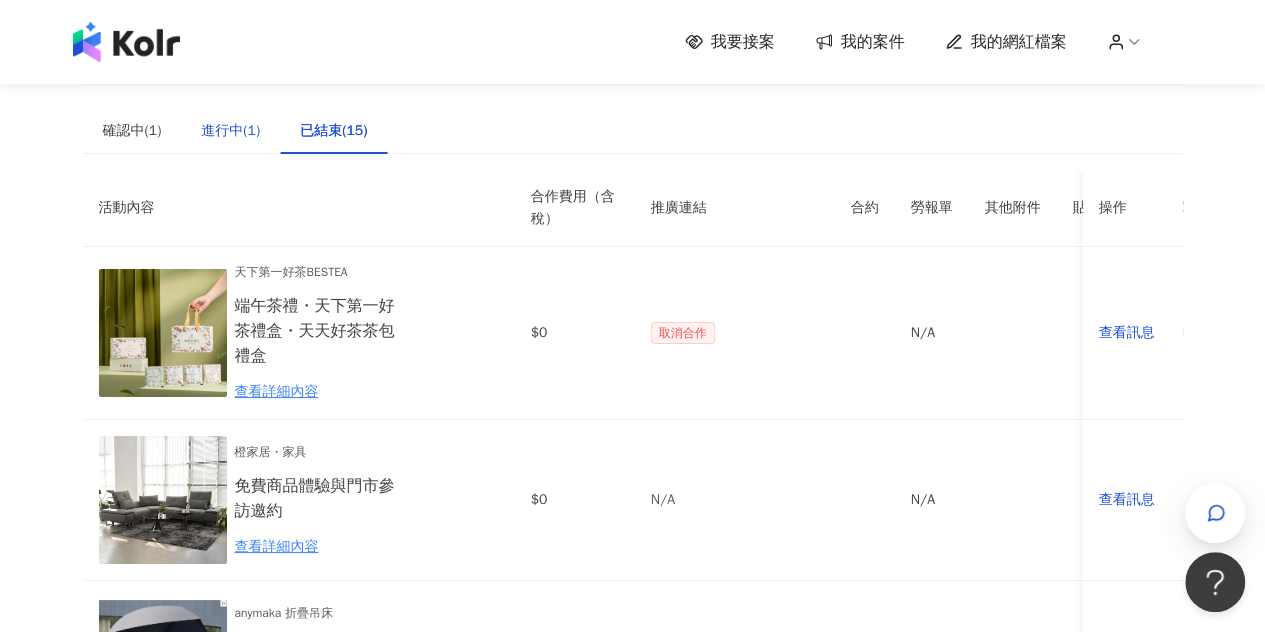 click on "進行中(1)" at bounding box center (230, 131) 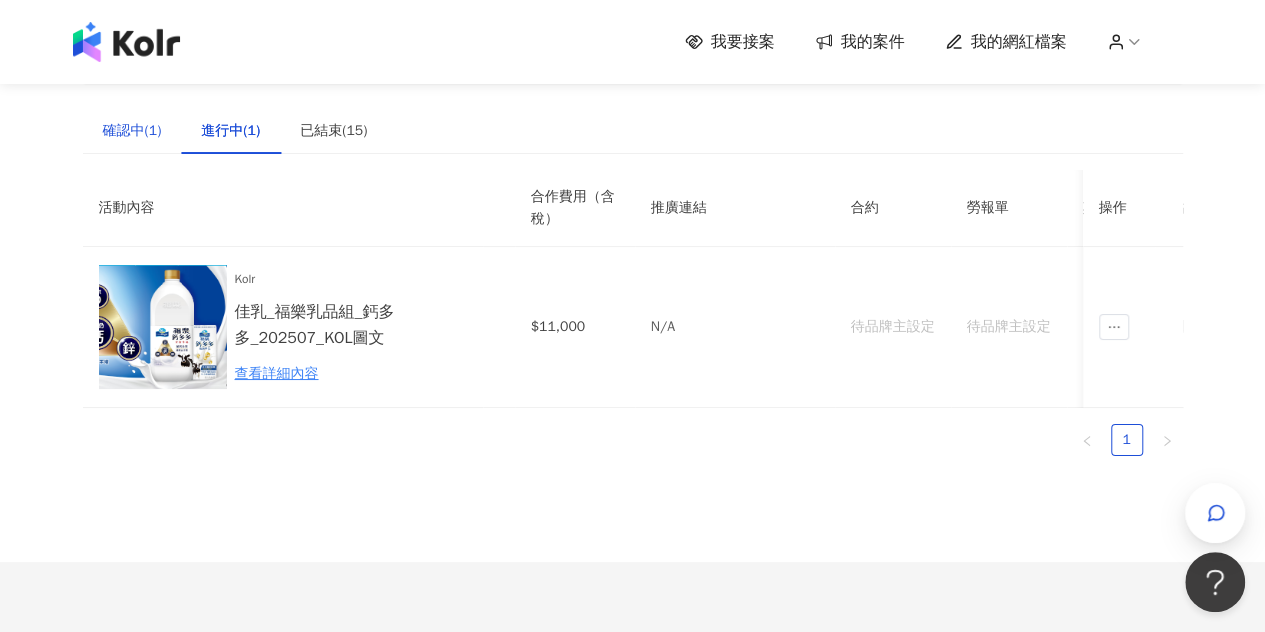 click on "確認中(1)" at bounding box center (132, 131) 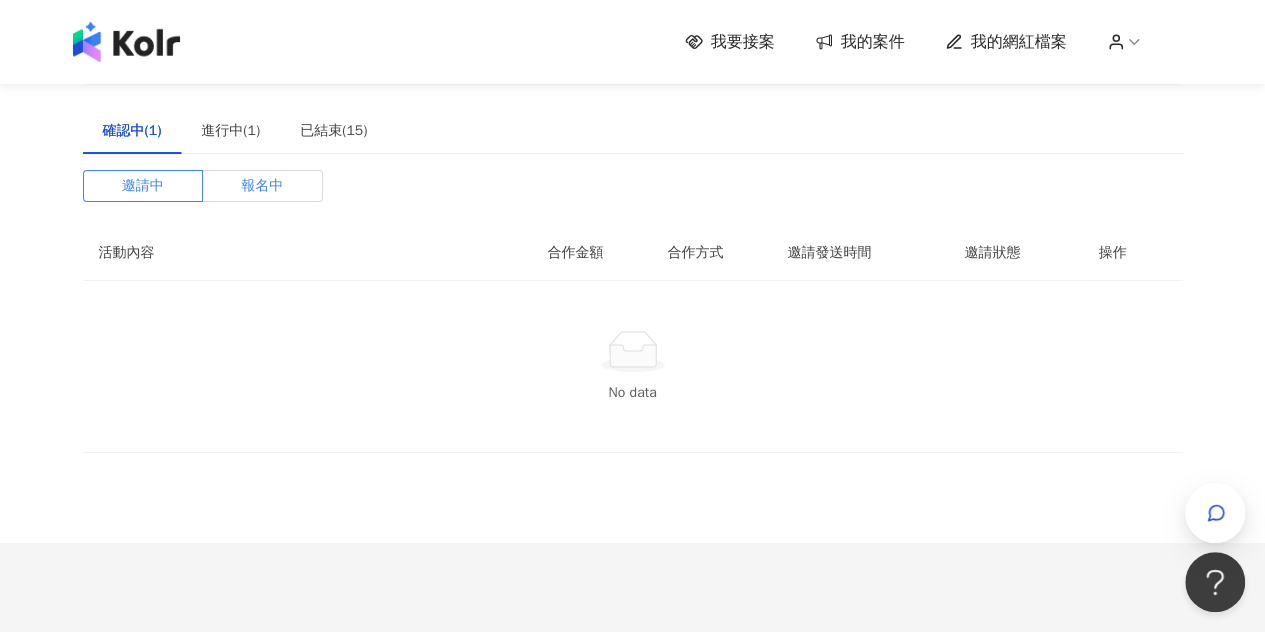click on "報名中" at bounding box center [262, 186] 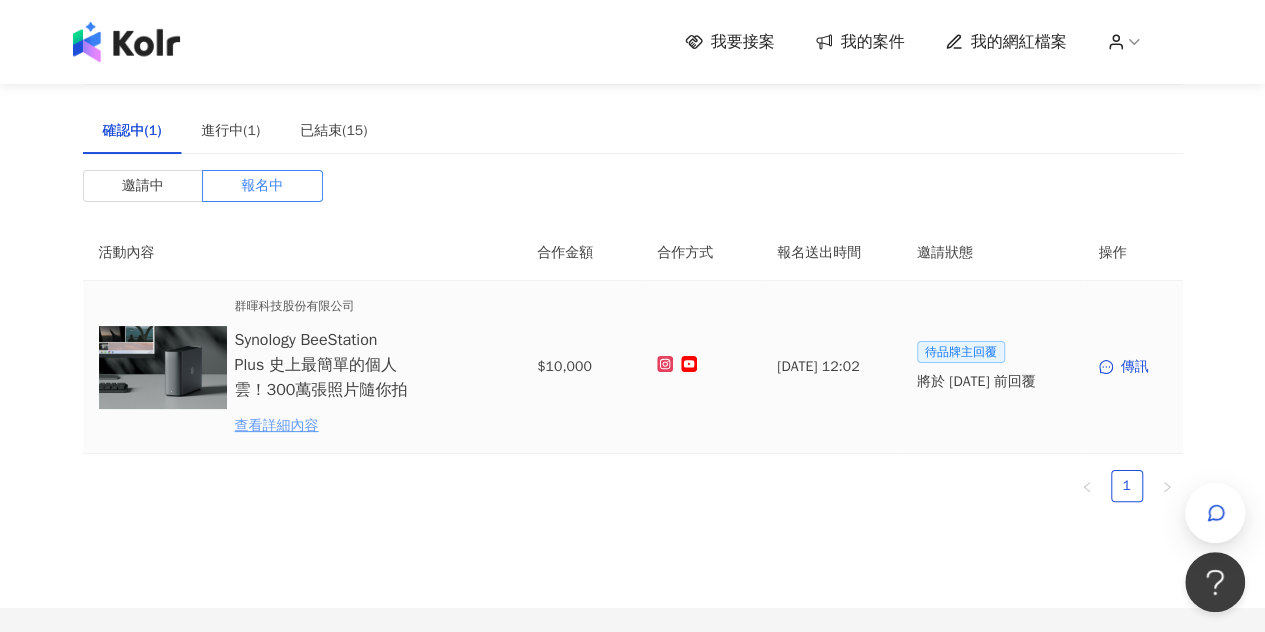 click on "查看詳細內容" at bounding box center [322, 426] 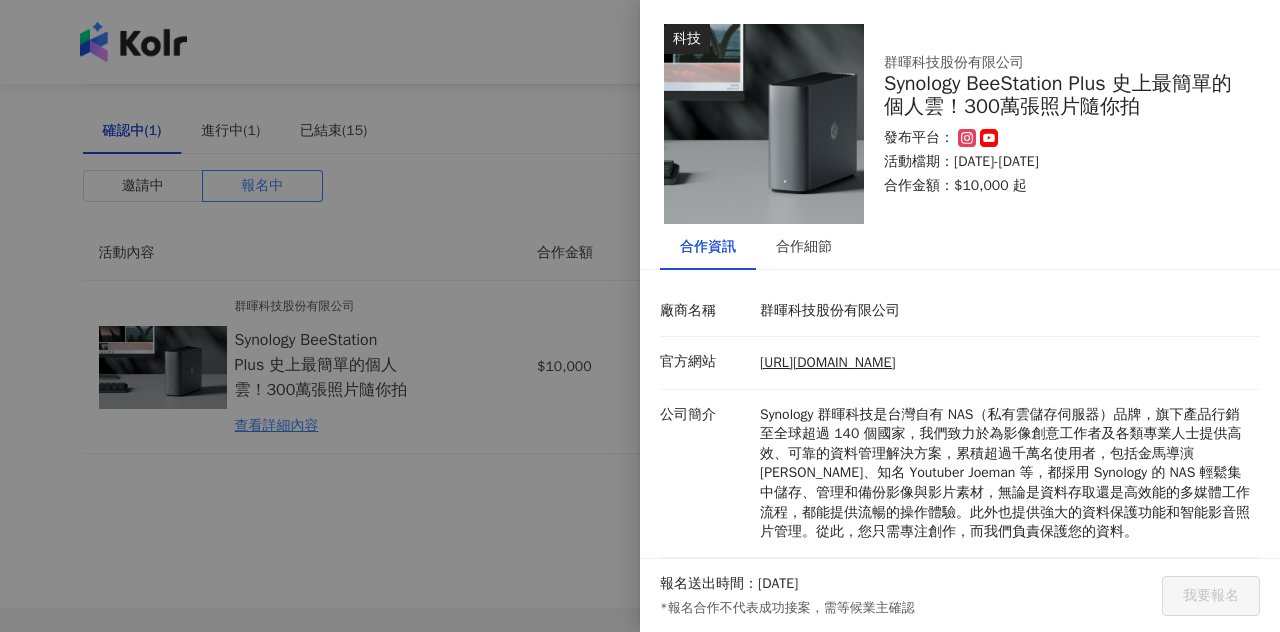 scroll, scrollTop: 169, scrollLeft: 0, axis: vertical 